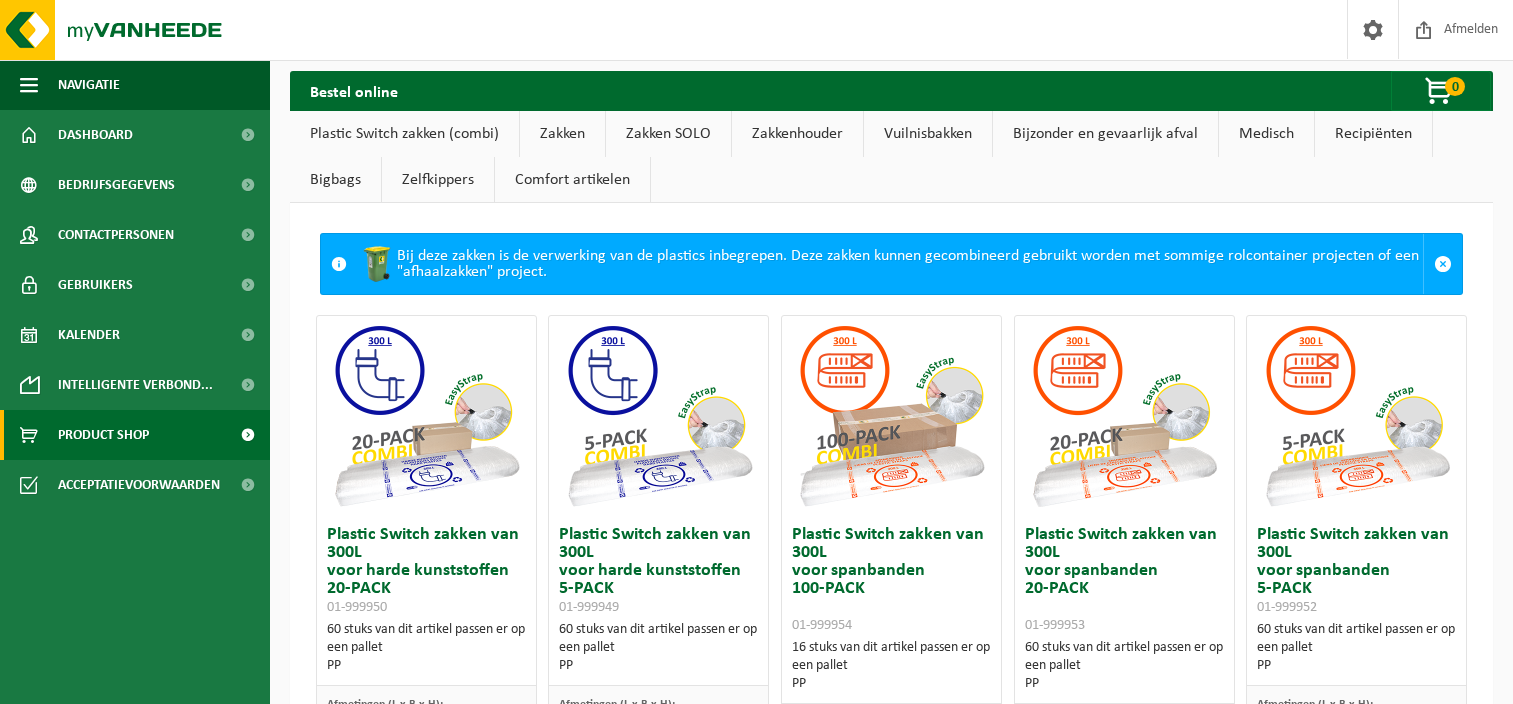 scroll, scrollTop: 0, scrollLeft: 0, axis: both 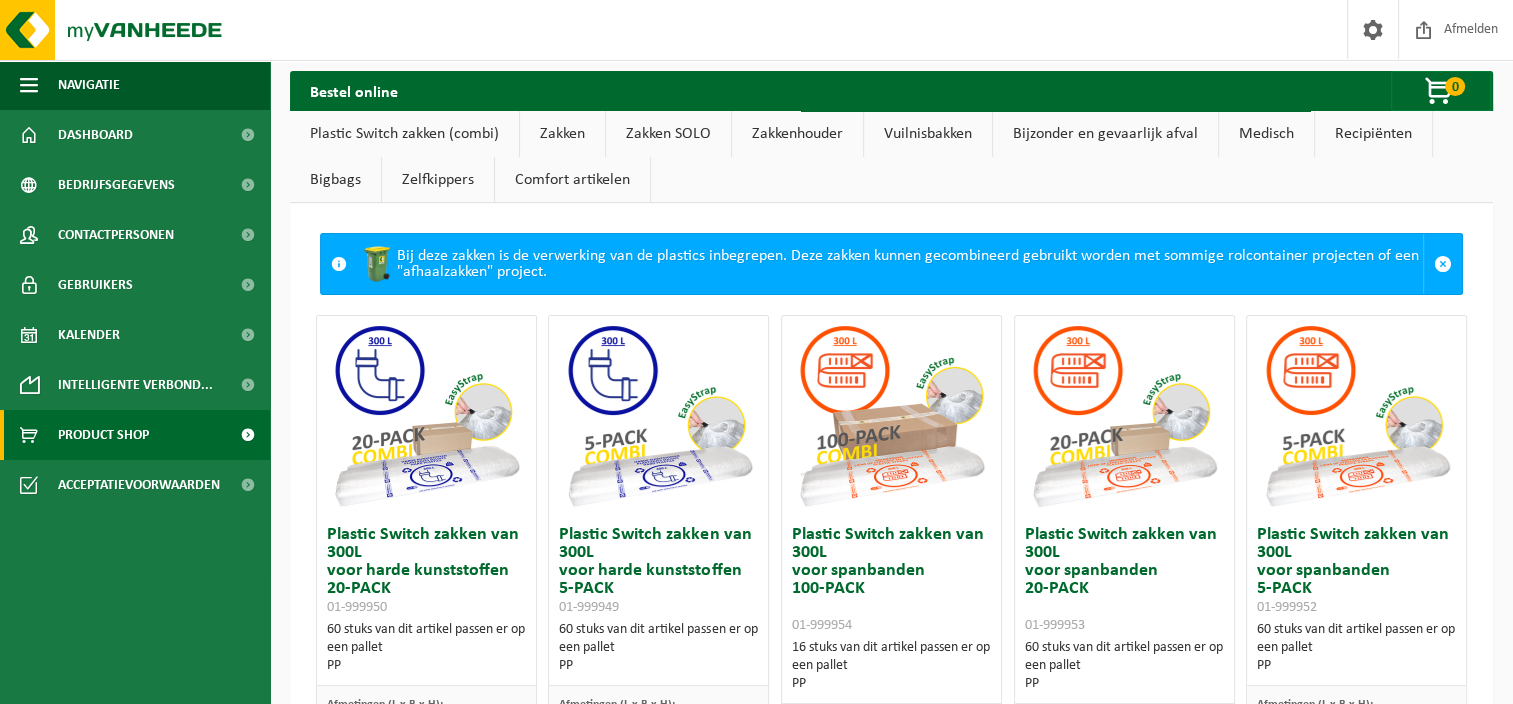 click on "Zakken" at bounding box center (562, 134) 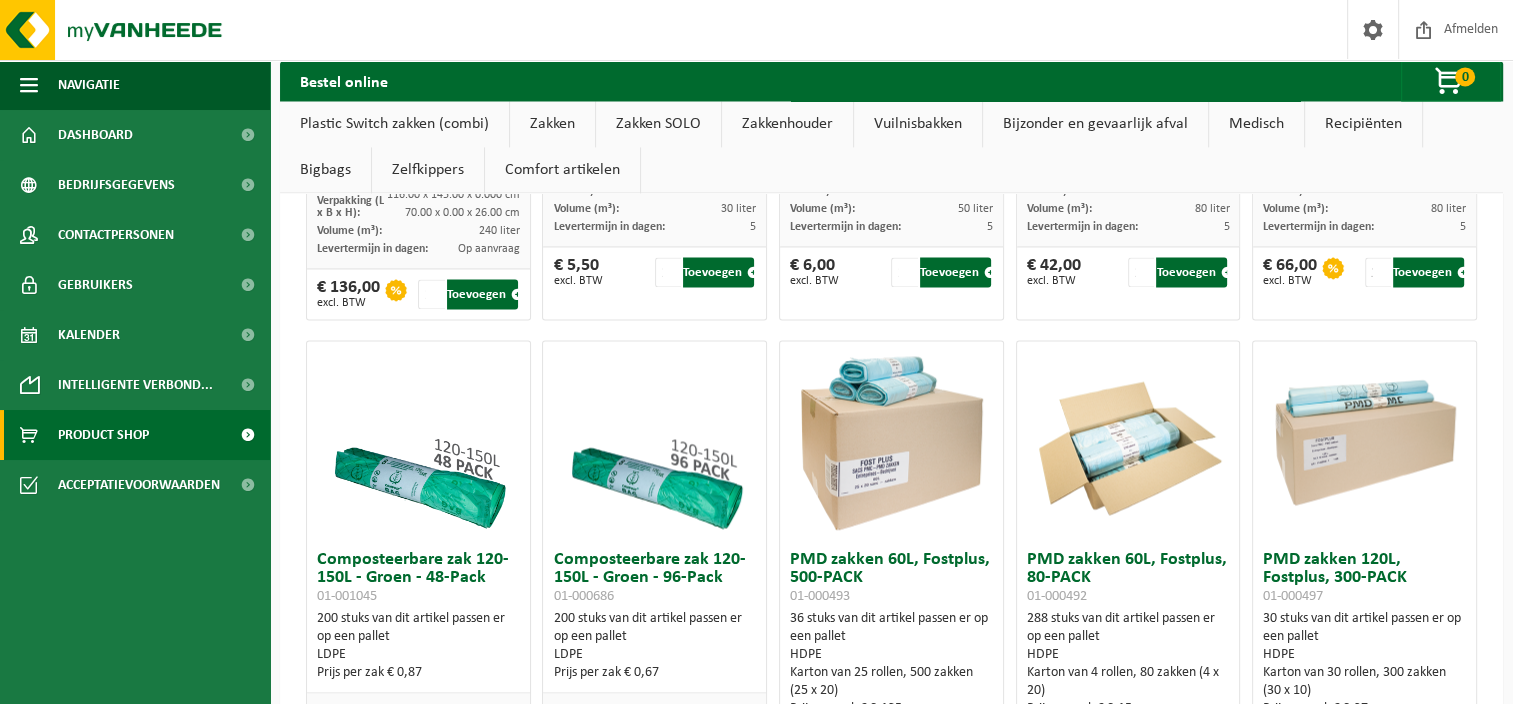 scroll, scrollTop: 1432, scrollLeft: 0, axis: vertical 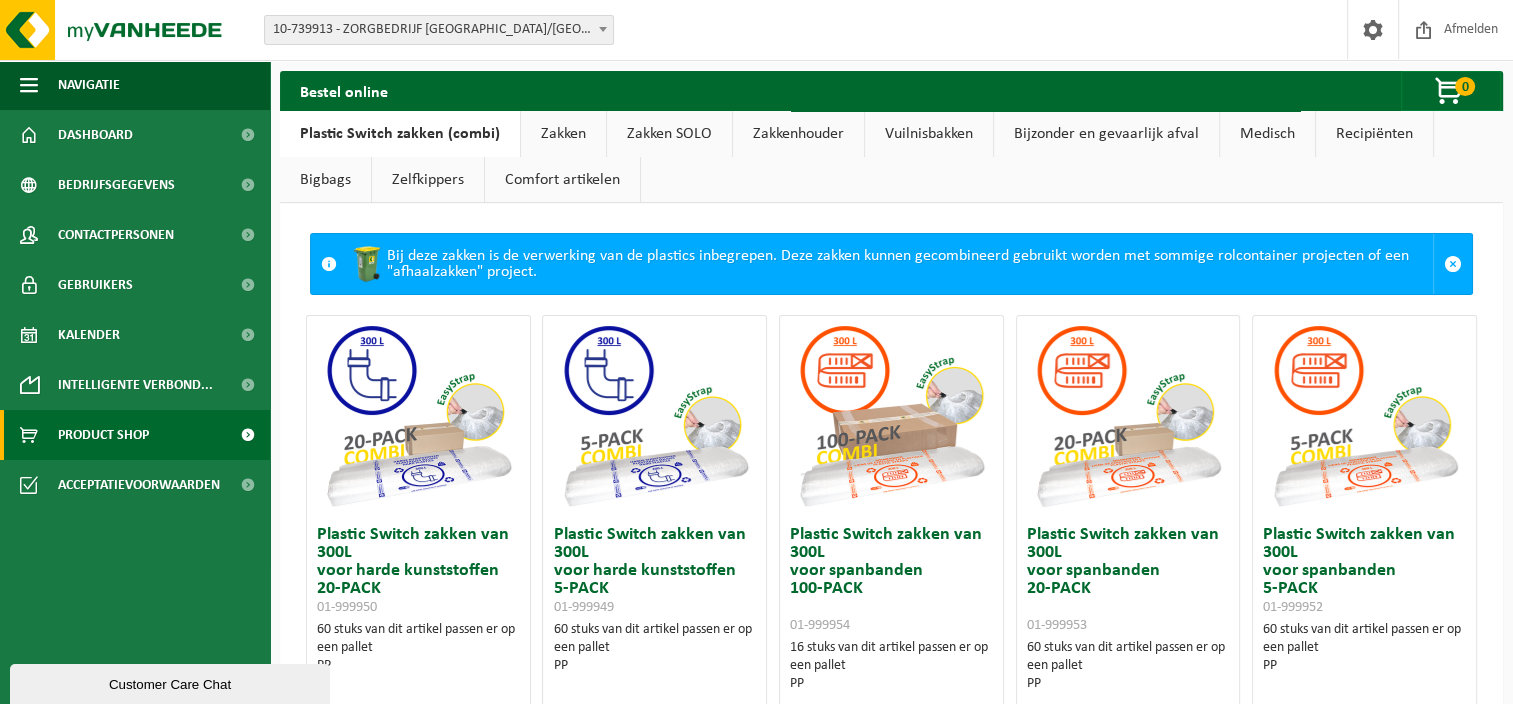 drag, startPoint x: 561, startPoint y: 131, endPoint x: 740, endPoint y: 164, distance: 182.01648 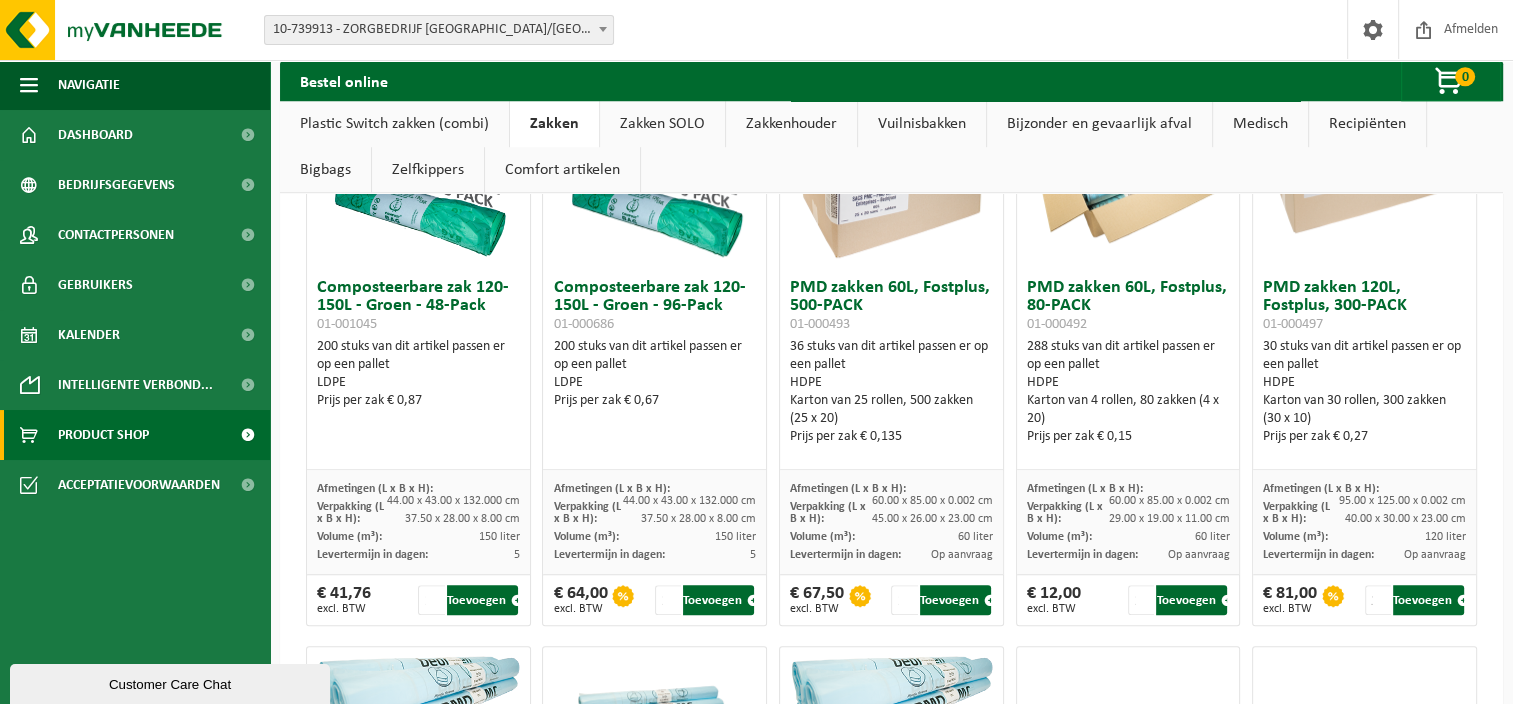 scroll, scrollTop: 1400, scrollLeft: 0, axis: vertical 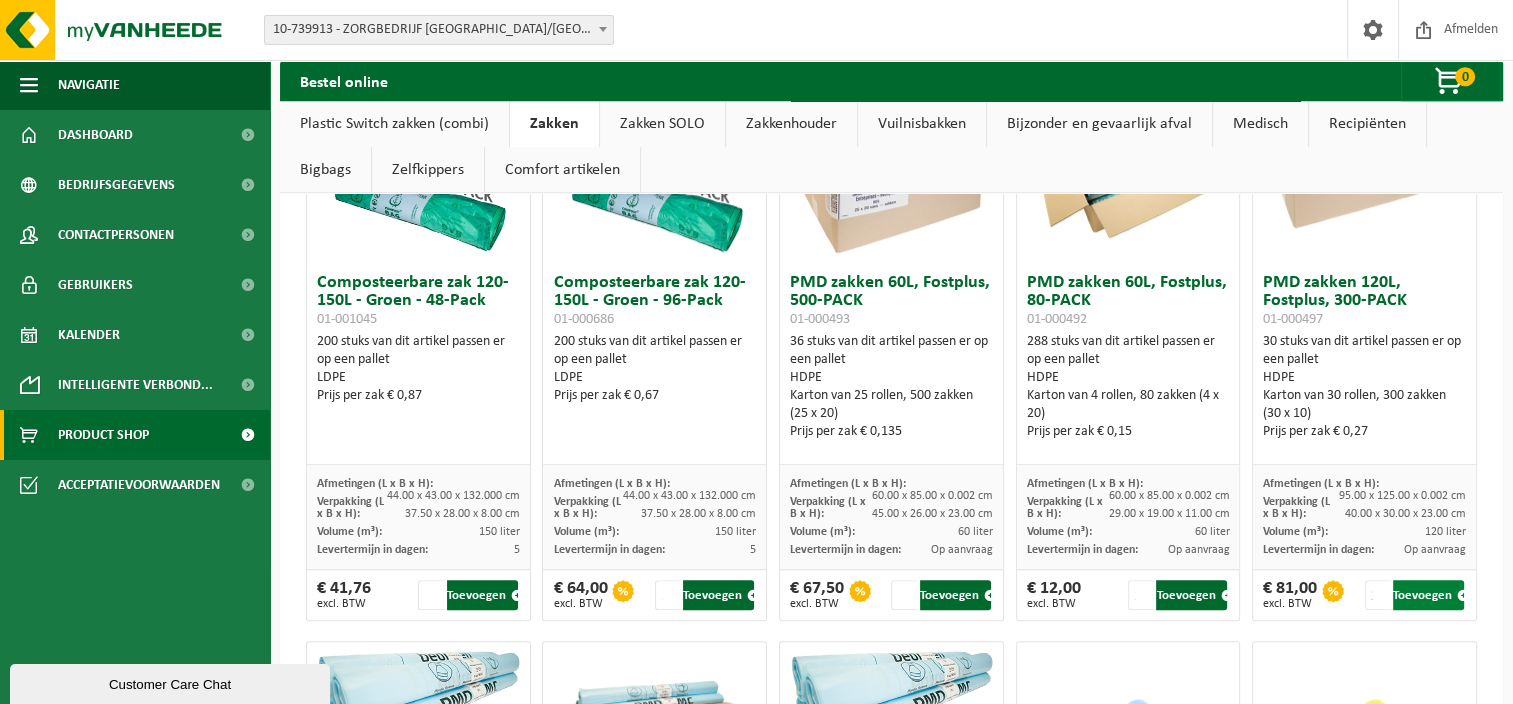 click on "Toevoegen" at bounding box center [1428, 595] 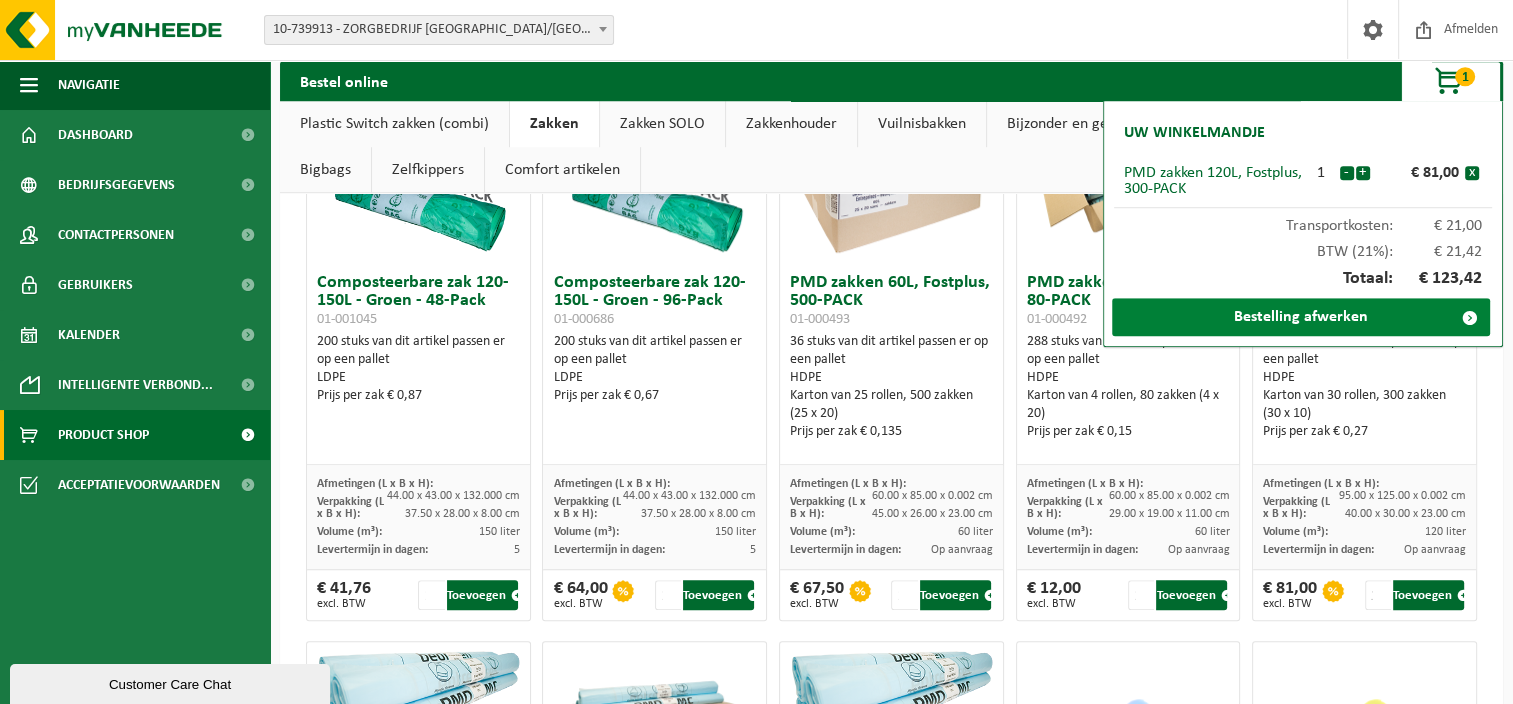 click on "Bestelling afwerken" at bounding box center (1301, 317) 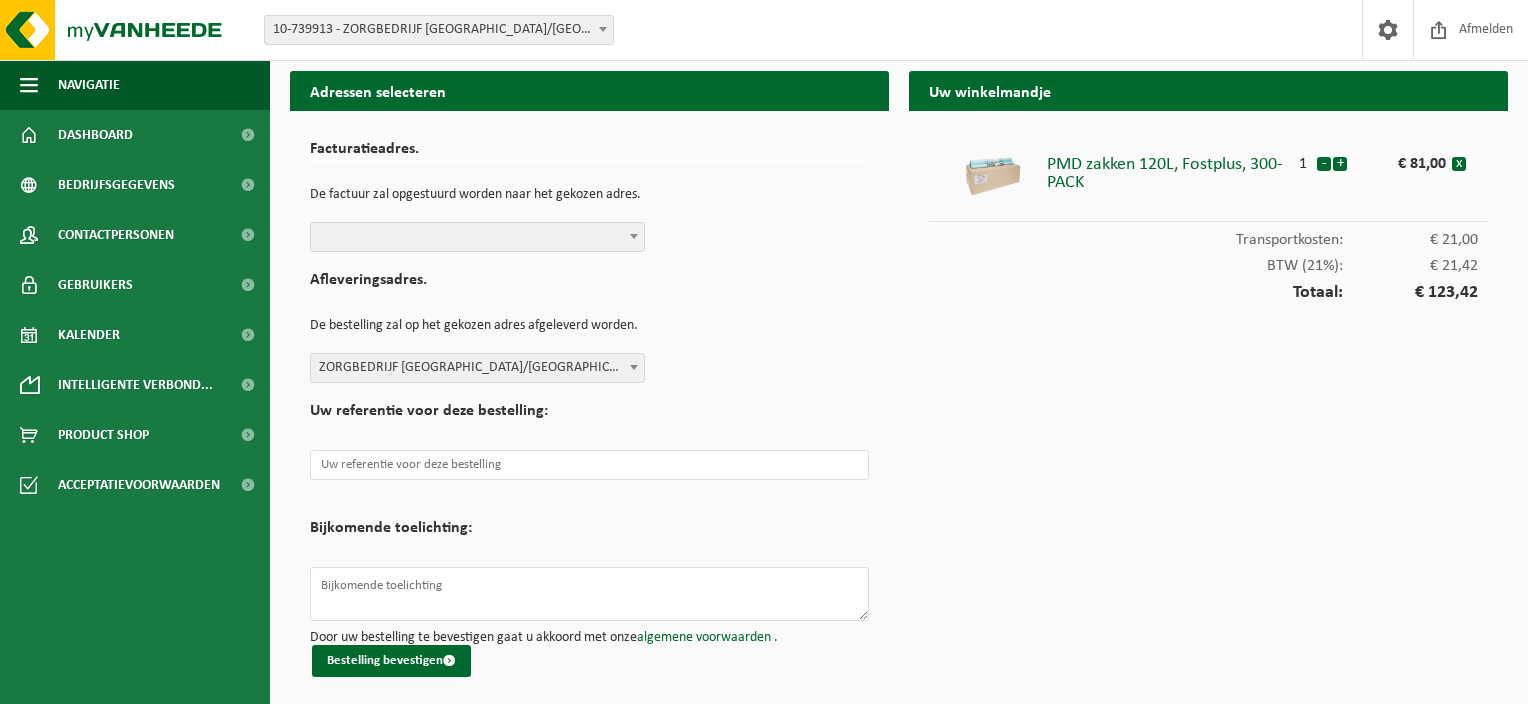 scroll, scrollTop: 0, scrollLeft: 0, axis: both 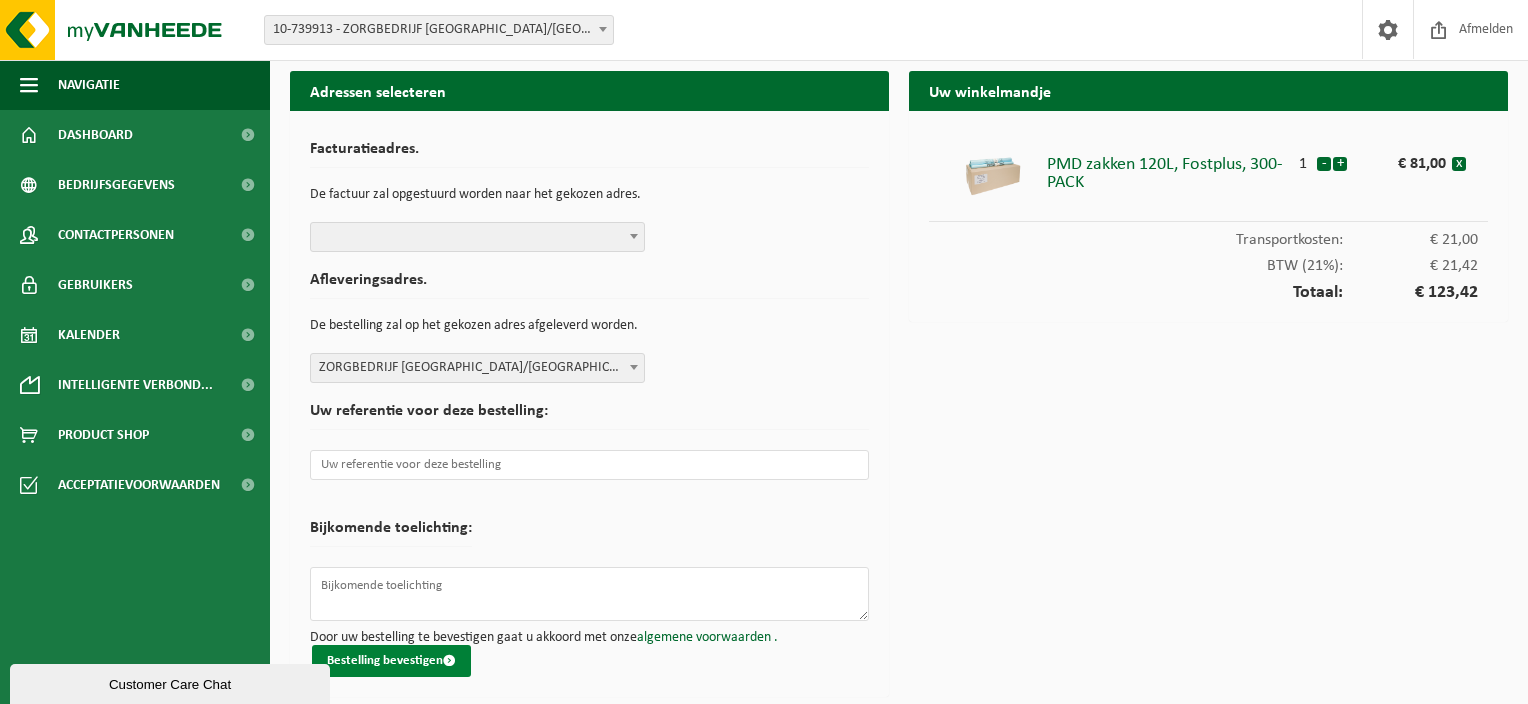 click on "Bestelling bevestigen" at bounding box center [391, 661] 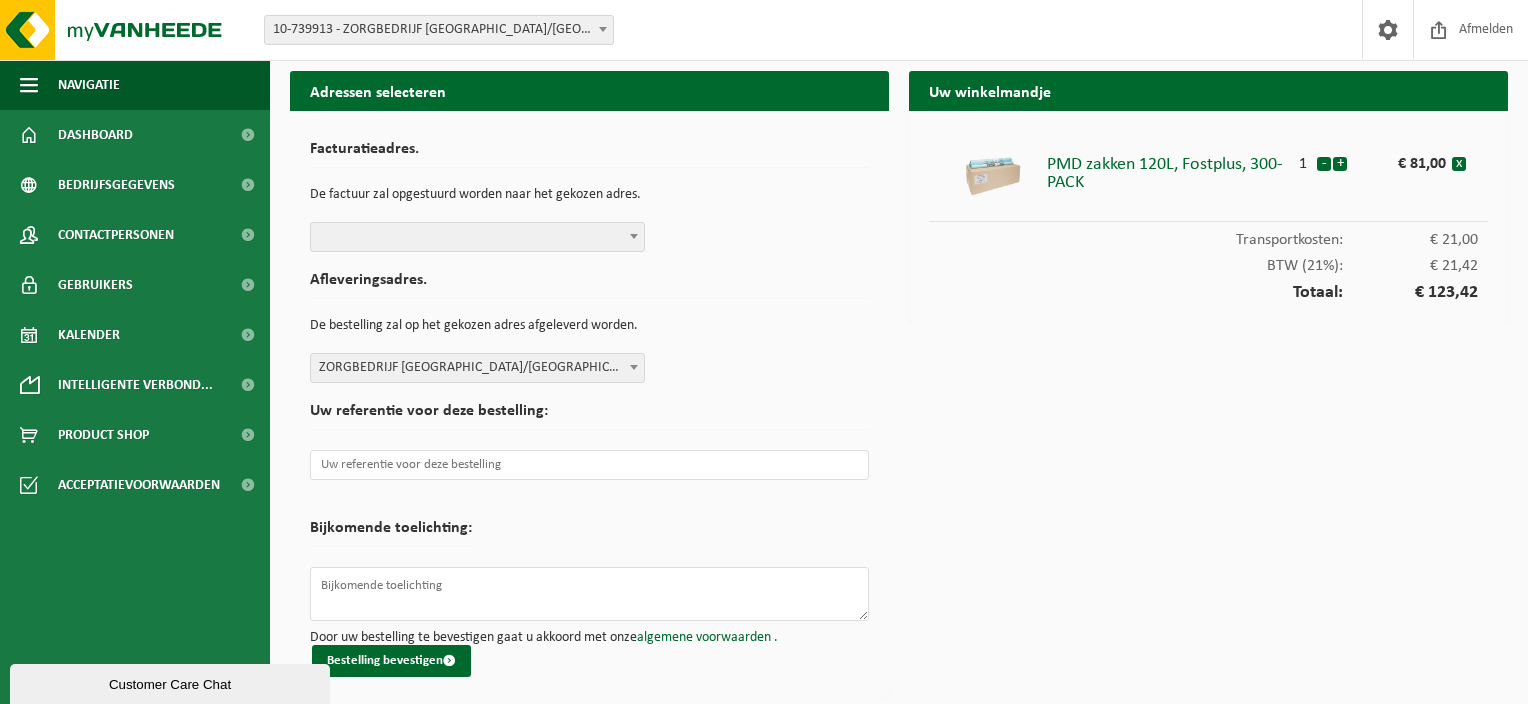 click at bounding box center [477, 237] 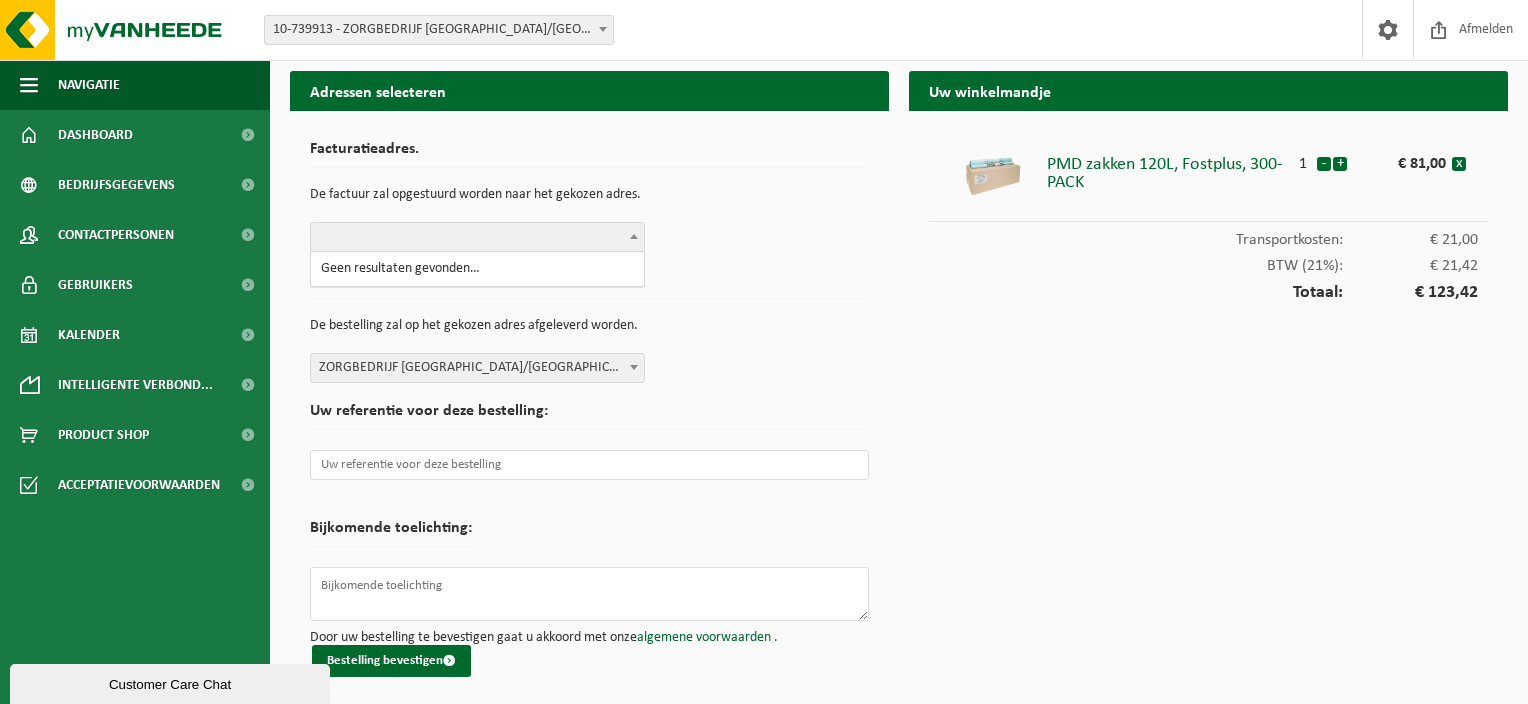 click on "Geen resultaten gevonden…" at bounding box center [477, 269] 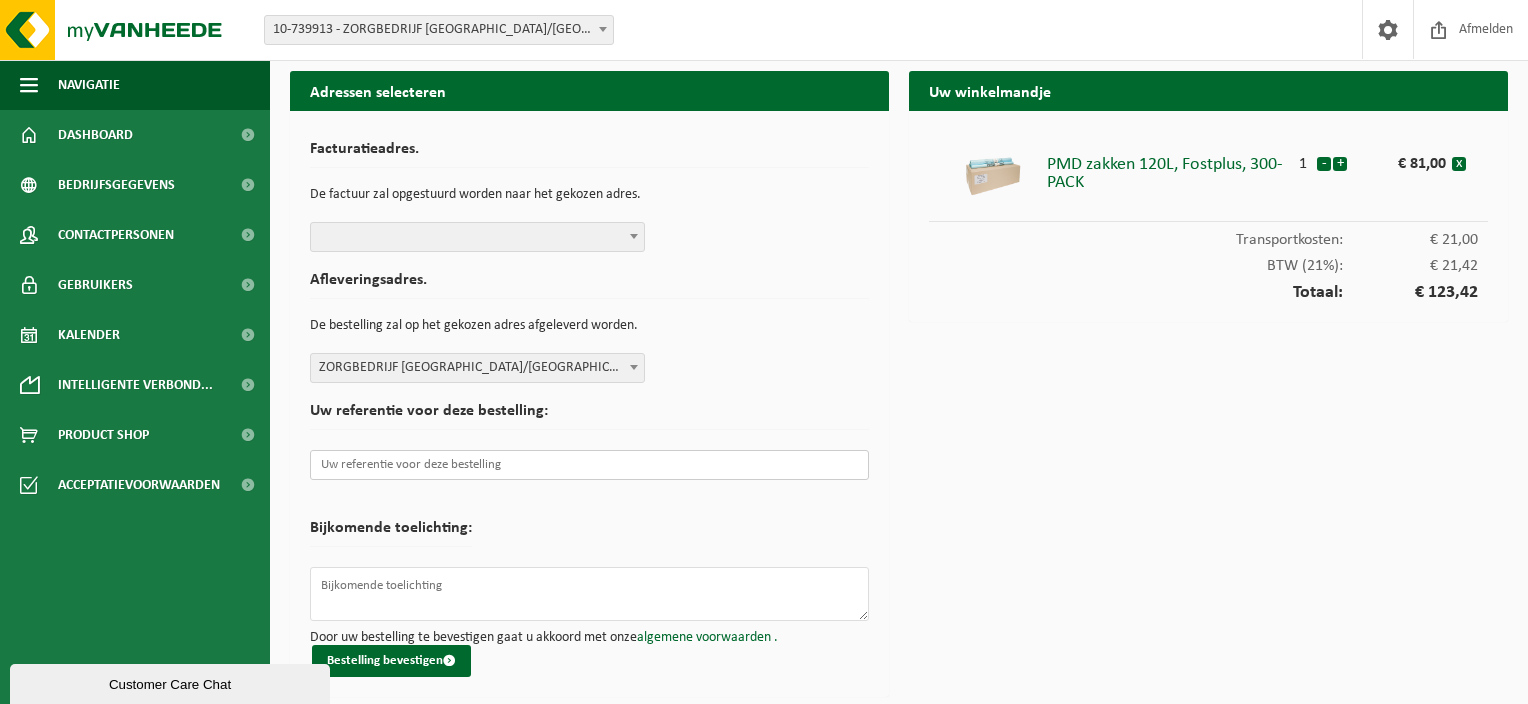 click at bounding box center (589, 465) 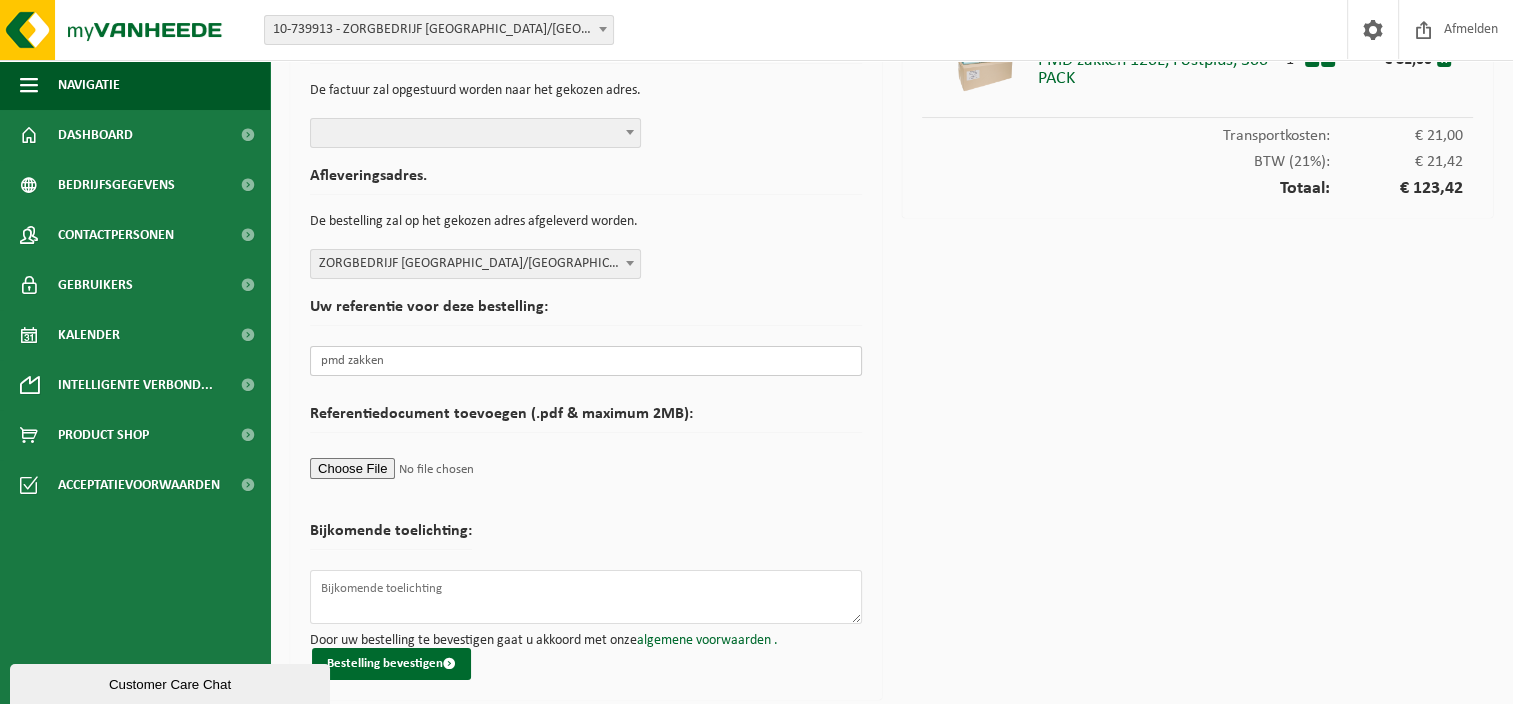 scroll, scrollTop: 106, scrollLeft: 0, axis: vertical 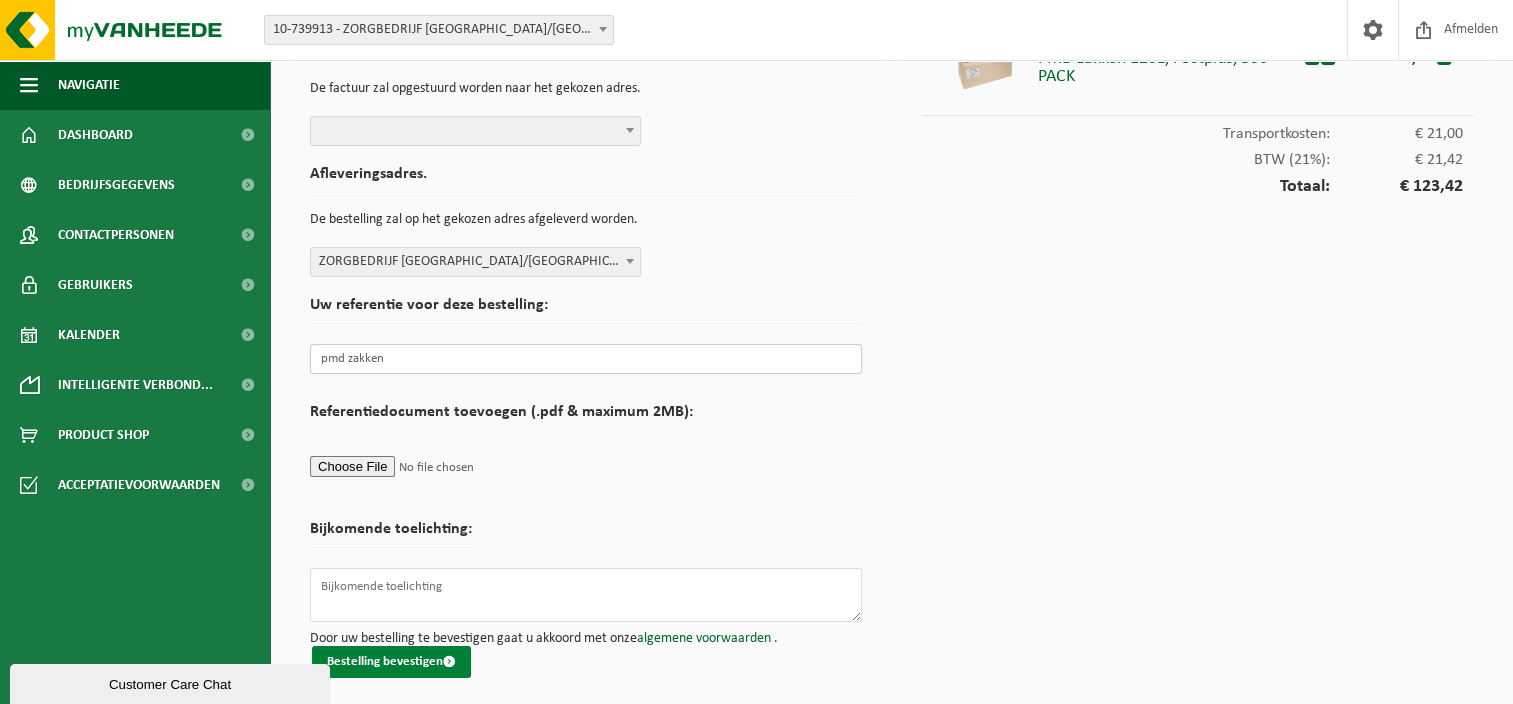 type on "pmd zakken" 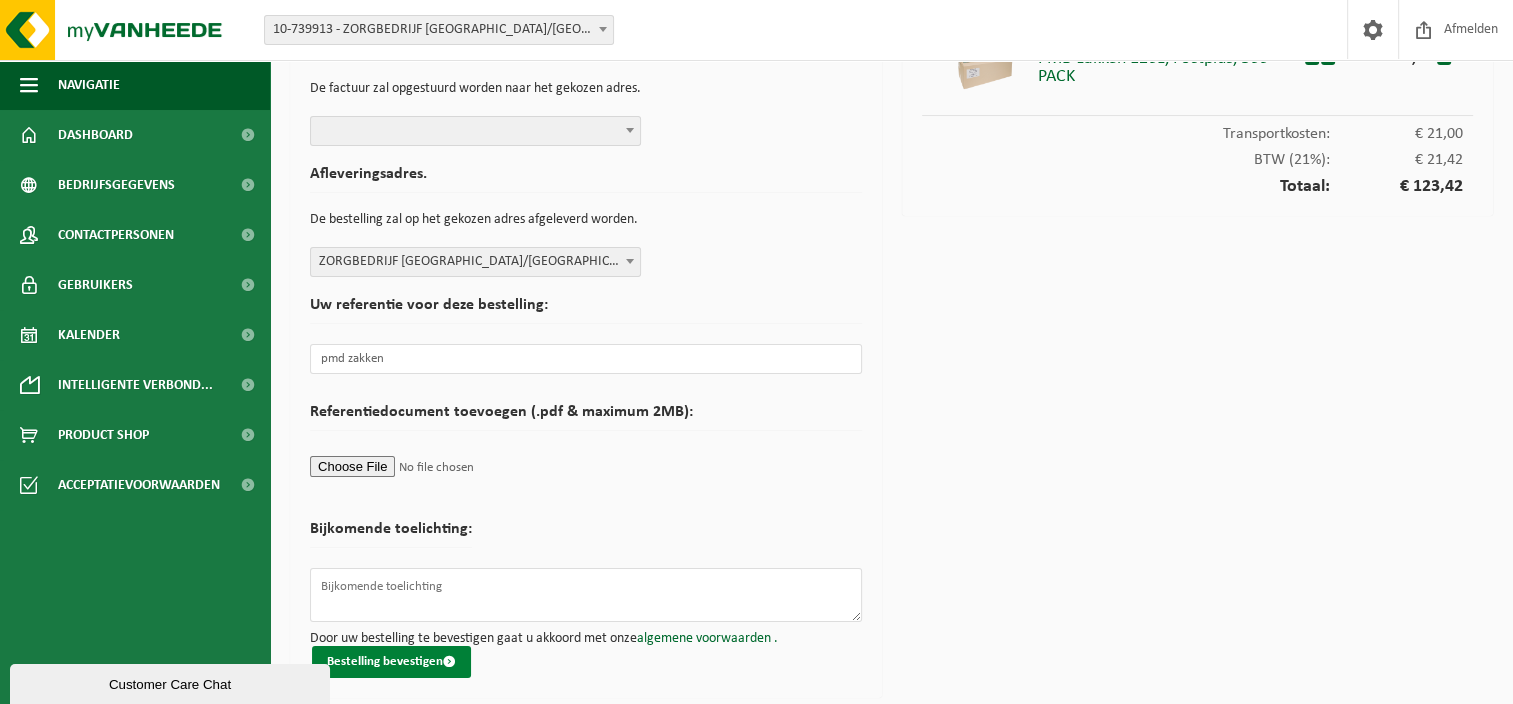 click on "Bestelling bevestigen" at bounding box center [391, 662] 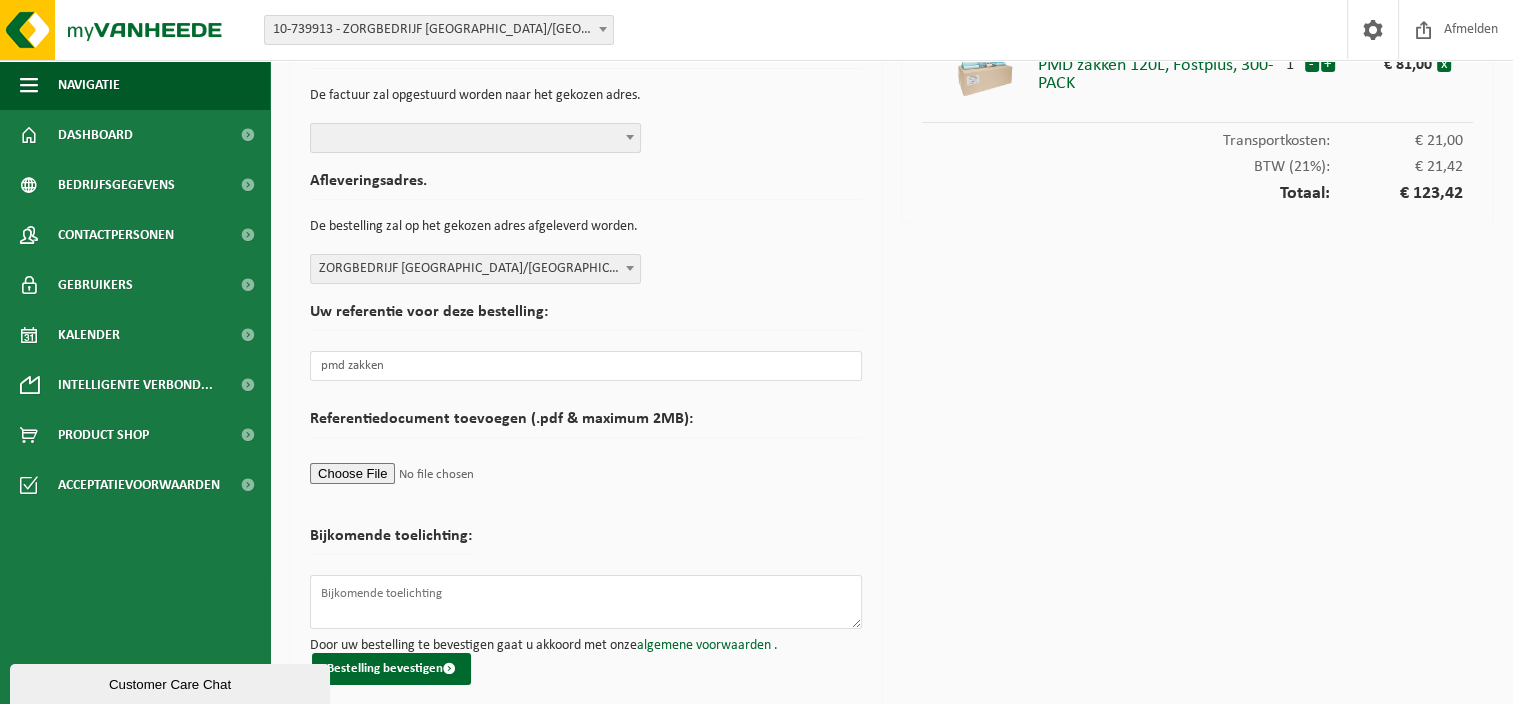 scroll, scrollTop: 106, scrollLeft: 0, axis: vertical 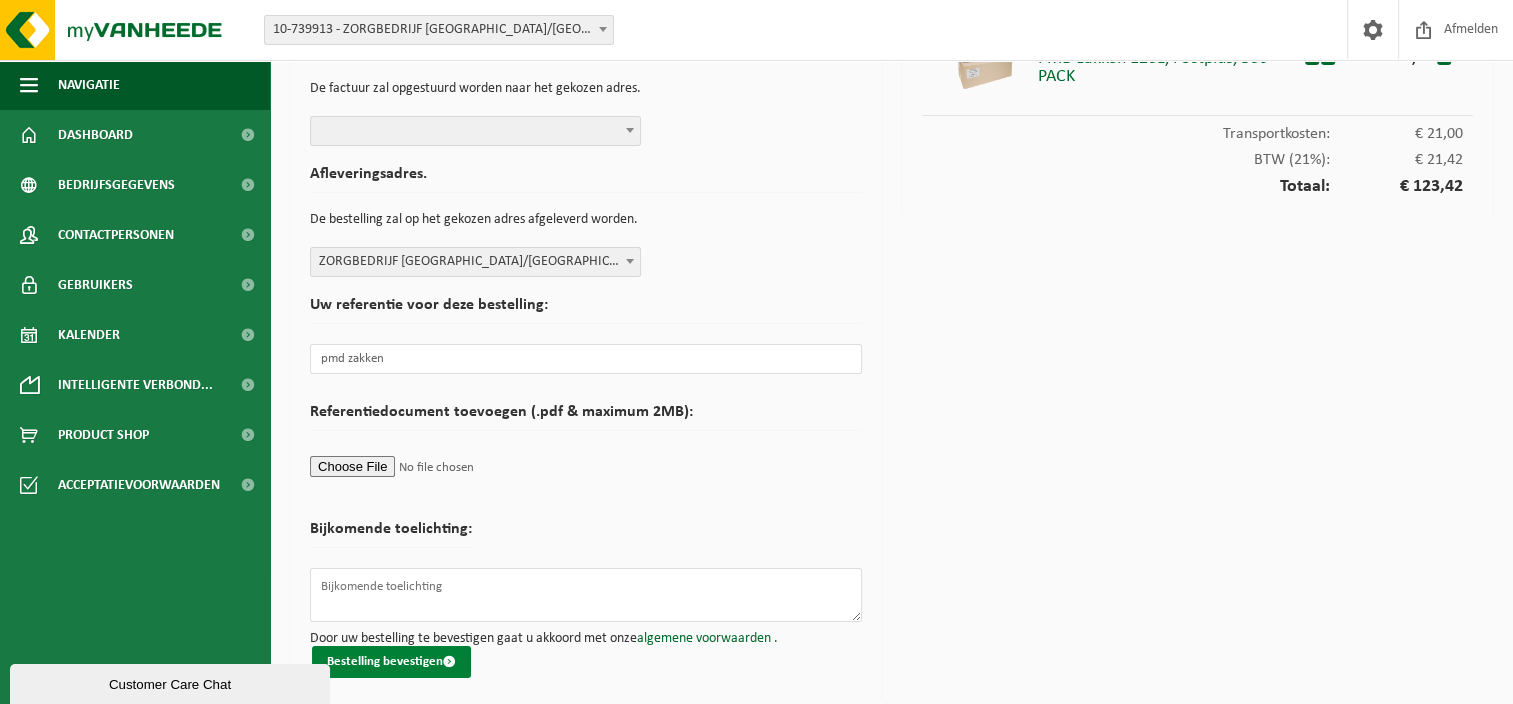 click on "Bestelling bevestigen" at bounding box center (391, 662) 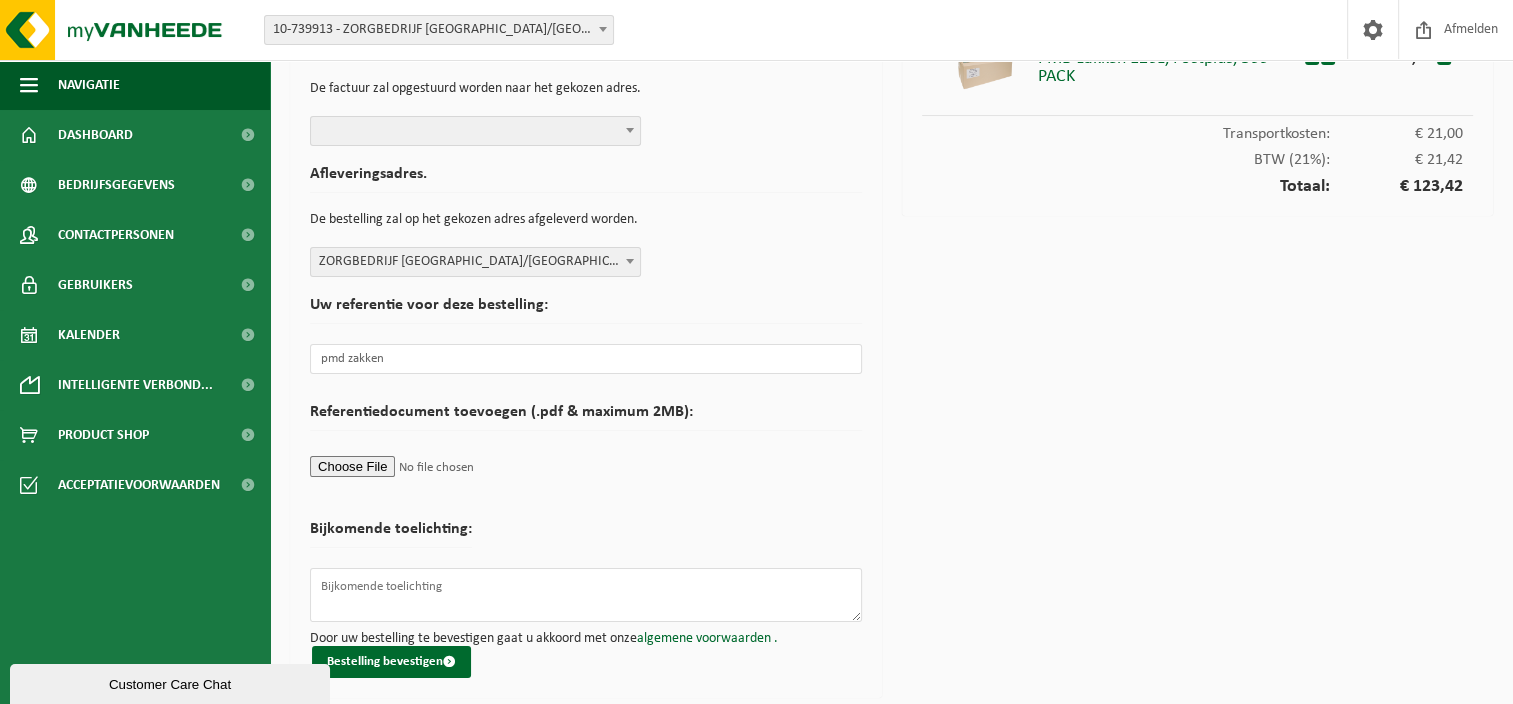click on "Facturatieadres.   De factuur zal opgestuurd worden naar het gekozen adres.           Afleveringsadres.   De bestelling zal op het gekozen adres afgeleverd worden.      ZORGBEDRIJF ANTWERPEN/GITSCHOTELHOF  | ( 10-739913 ) | LODEWIJCK VAN BERCKENLAAN 361, 2140 BORGERHOUT       ZORGBEDRIJF ANTWERPEN/GITSCHOTELHOF | ( 10-739913 ) | LODEWIJCK VAN BERCKENLAAN 361, 2140 BORGERHOUT         Uw referentie voor deze bestelling:   pmd zakken       Referentiedocument toevoegen (.pdf & maximum 2MB):         Bijkomende toelichting:             Door uw bestelling te bevestigen gaat u akkoord met onze  algemene voorwaarden .      Bestelling bevestigen" at bounding box center (586, 356) 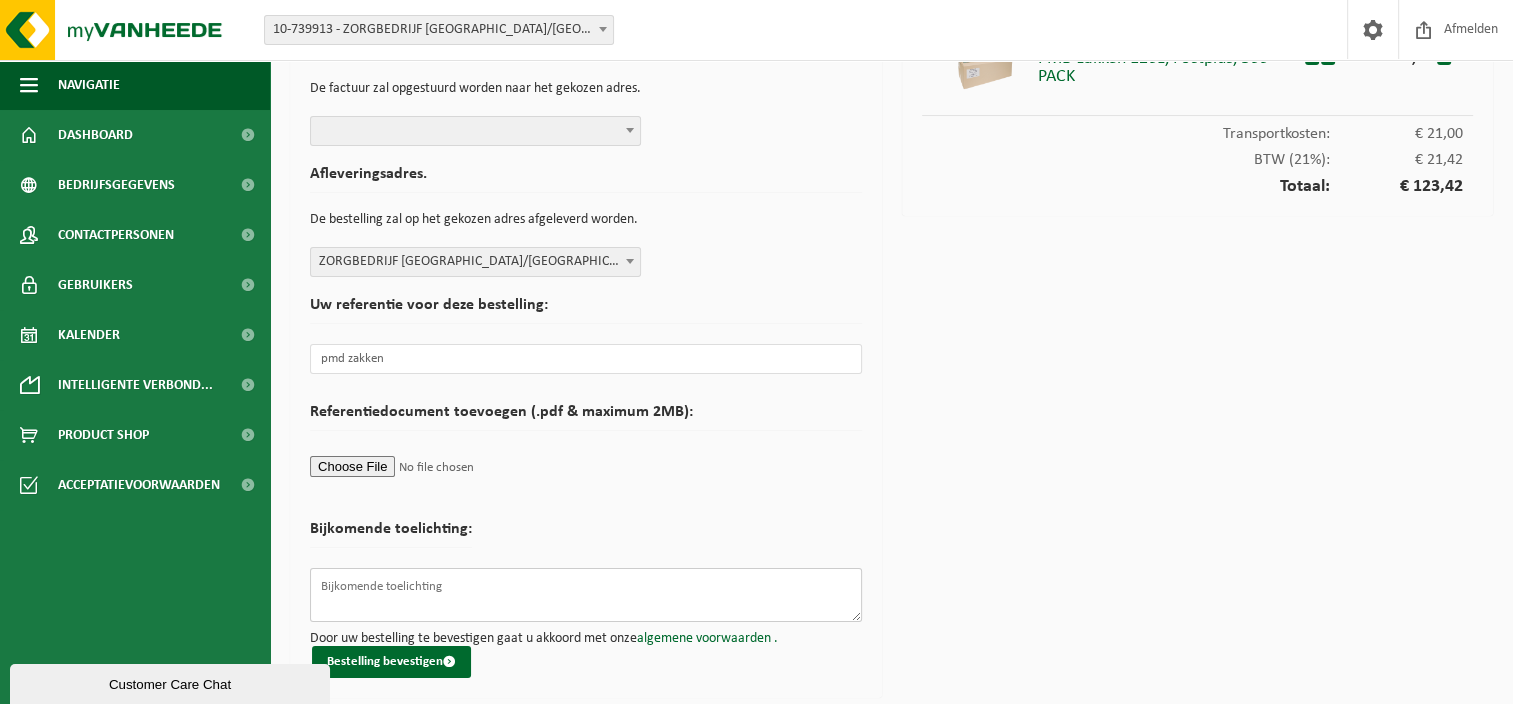 click at bounding box center (586, 595) 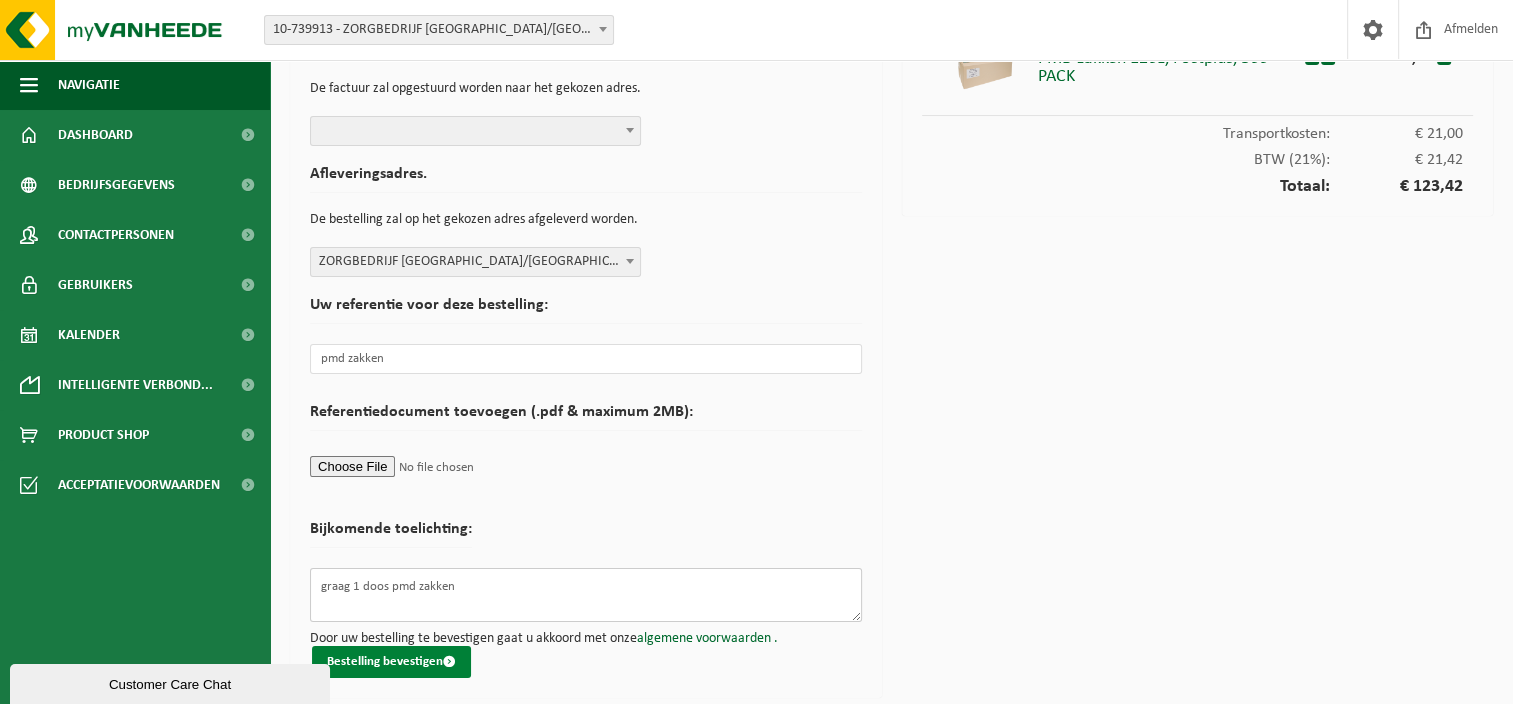 type on "graag 1 doos pmd zakken" 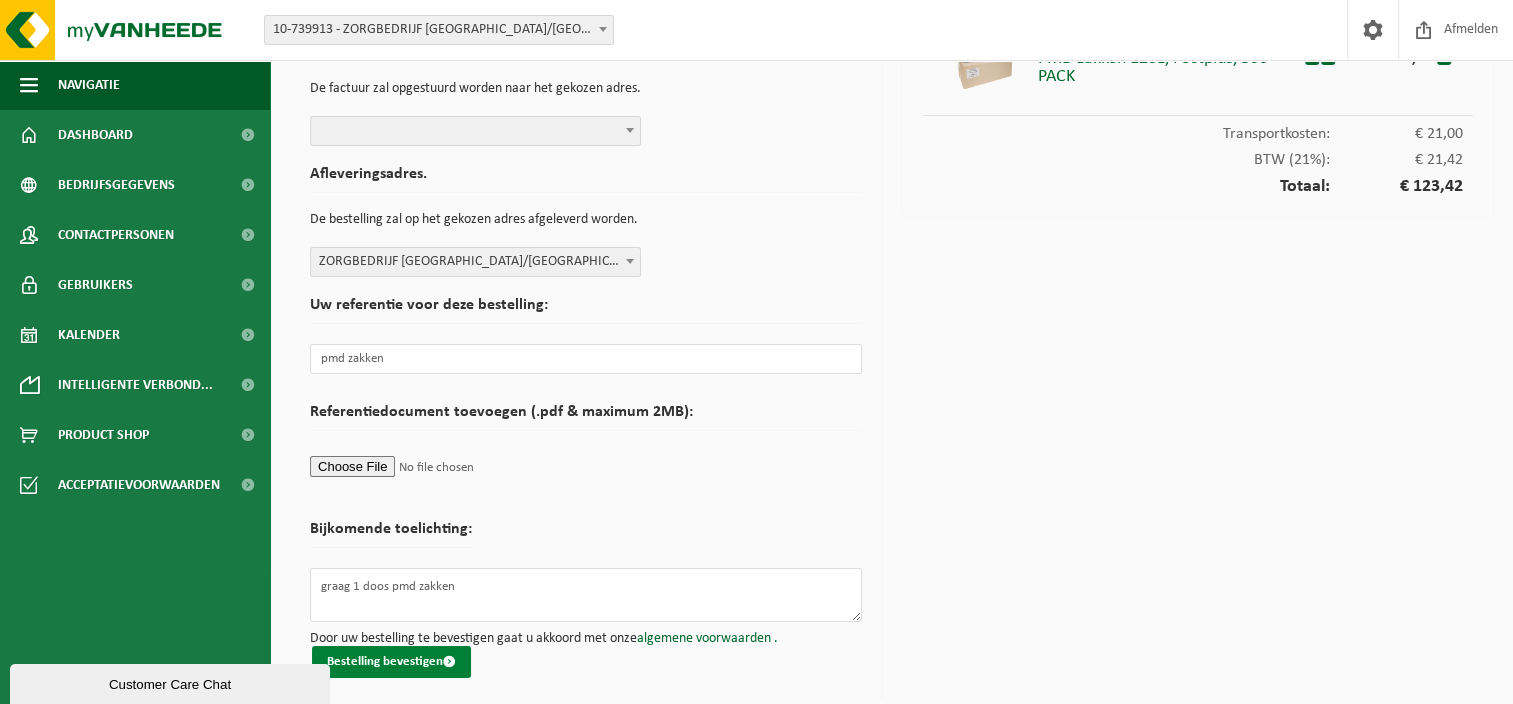 click on "Bestelling bevestigen" at bounding box center (391, 662) 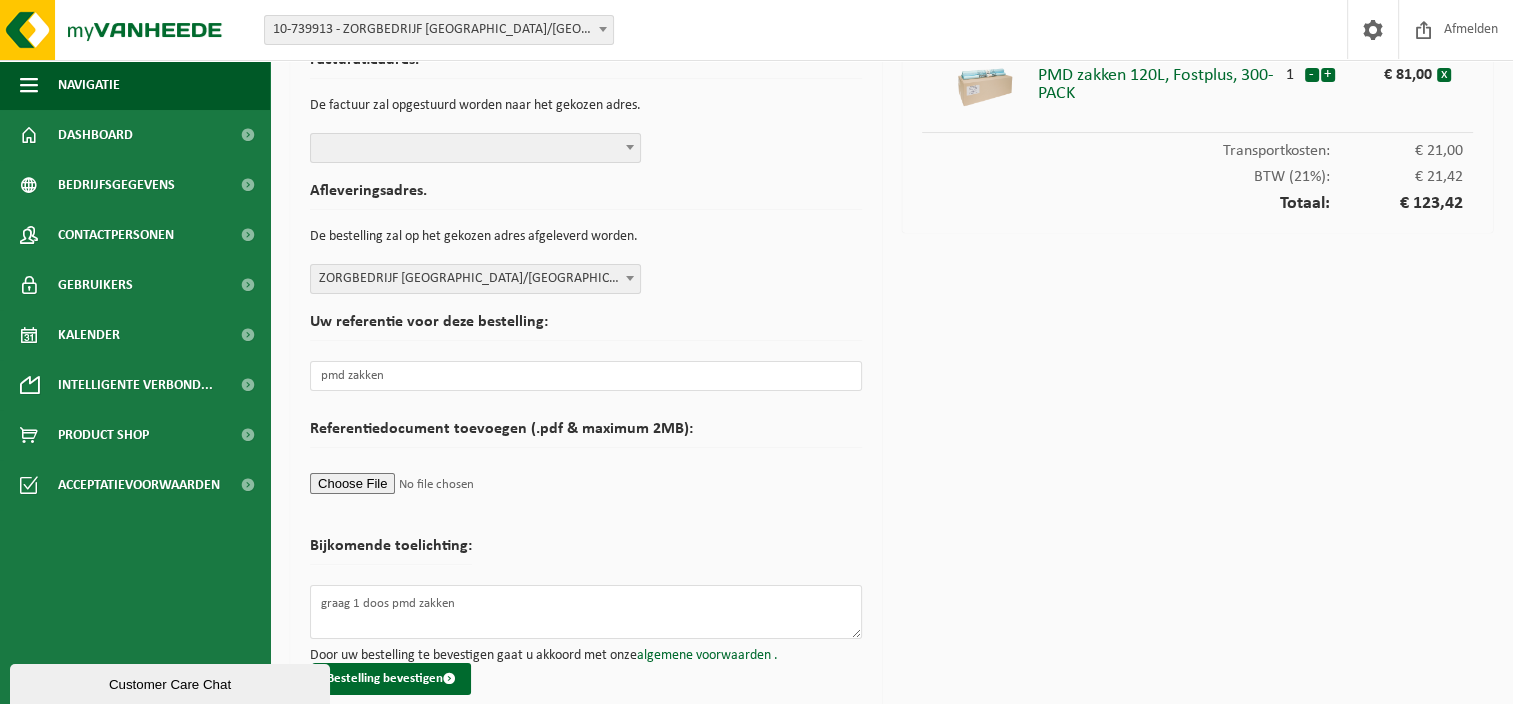 scroll, scrollTop: 106, scrollLeft: 0, axis: vertical 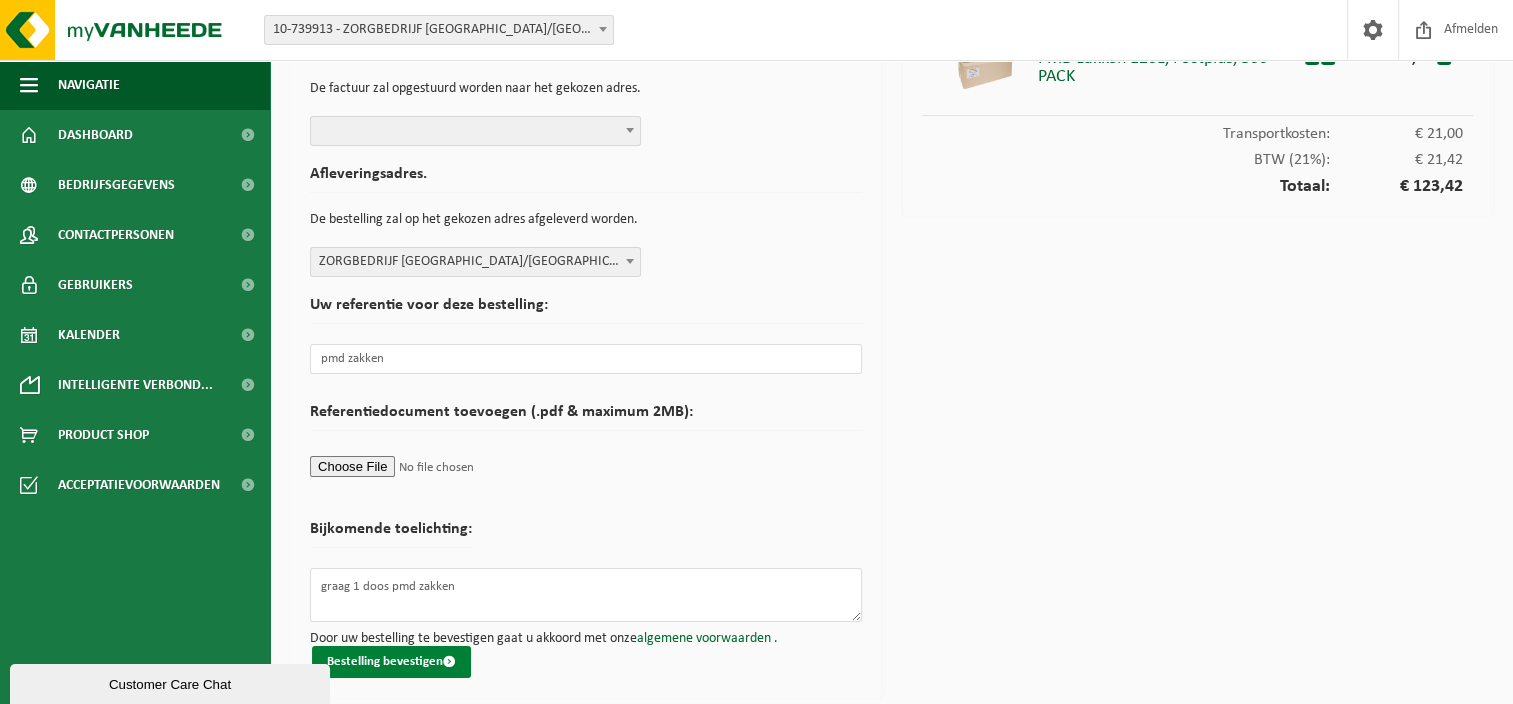 click on "Bestelling bevestigen" at bounding box center [391, 662] 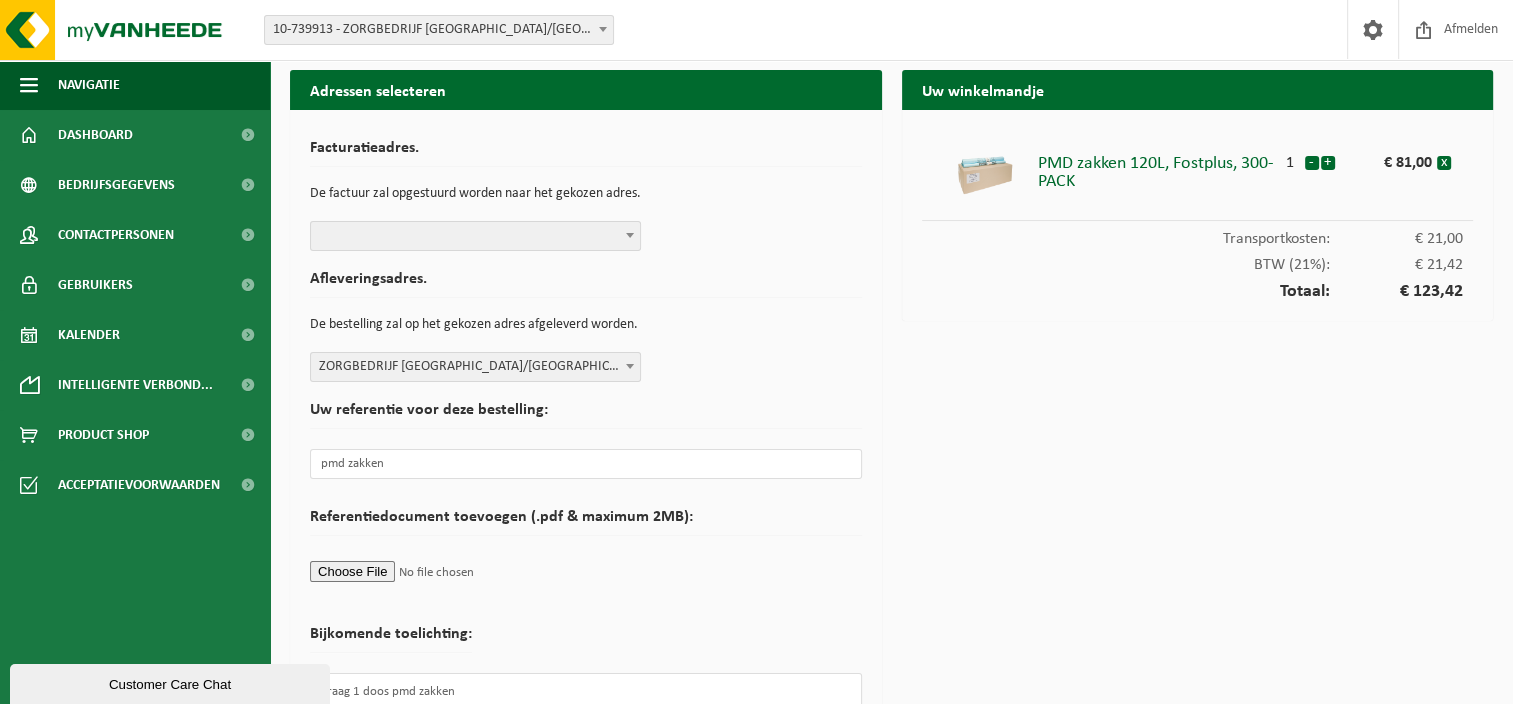 scroll, scrollTop: 0, scrollLeft: 0, axis: both 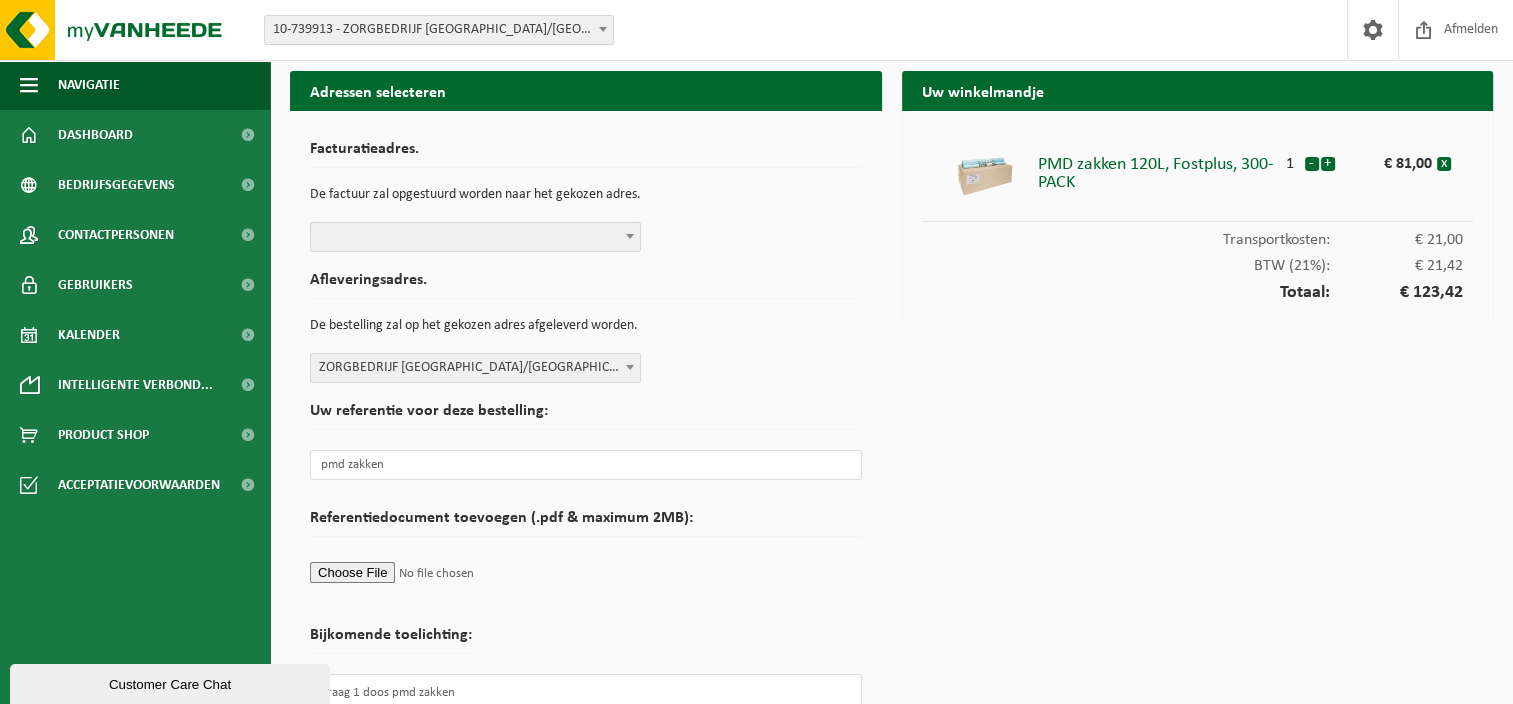 click at bounding box center [630, 236] 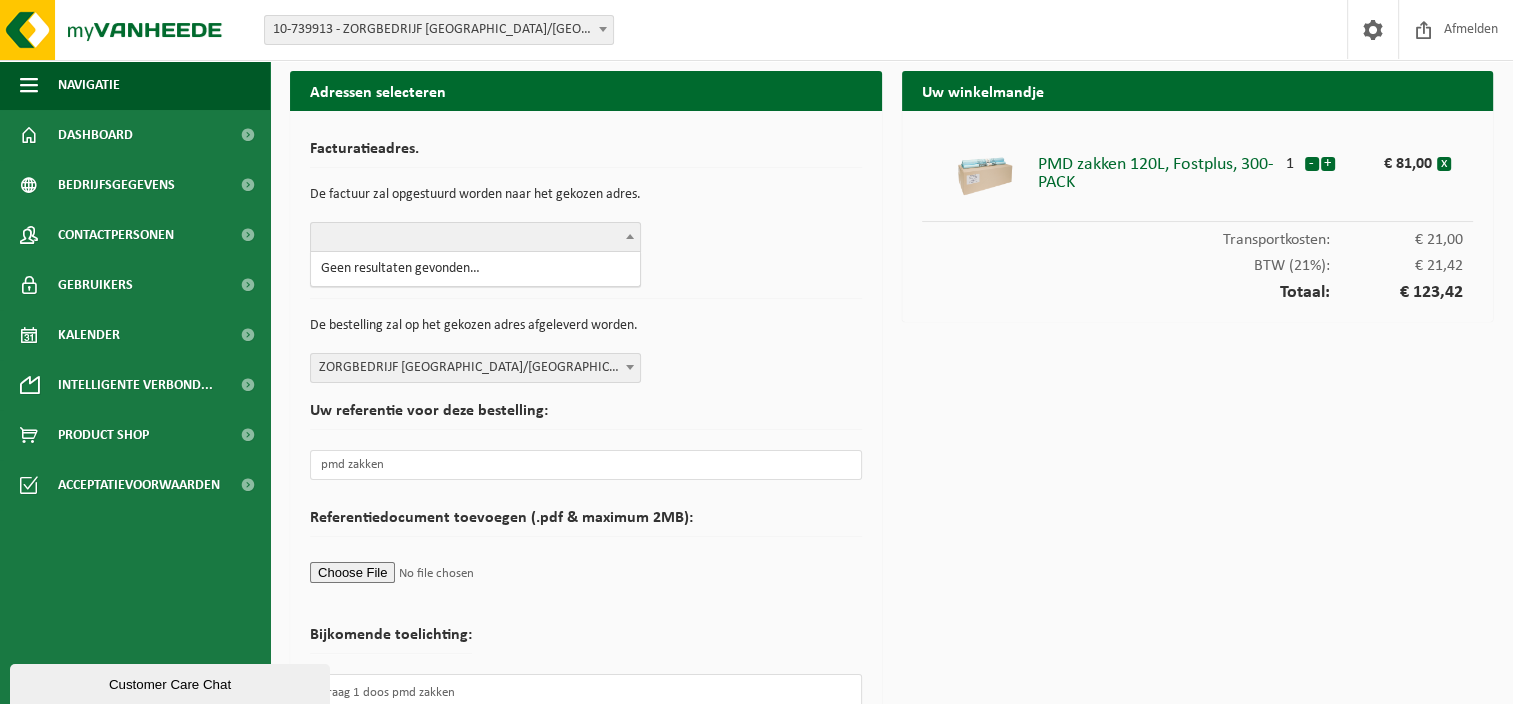 click on "Geen resultaten gevonden…" at bounding box center (475, 269) 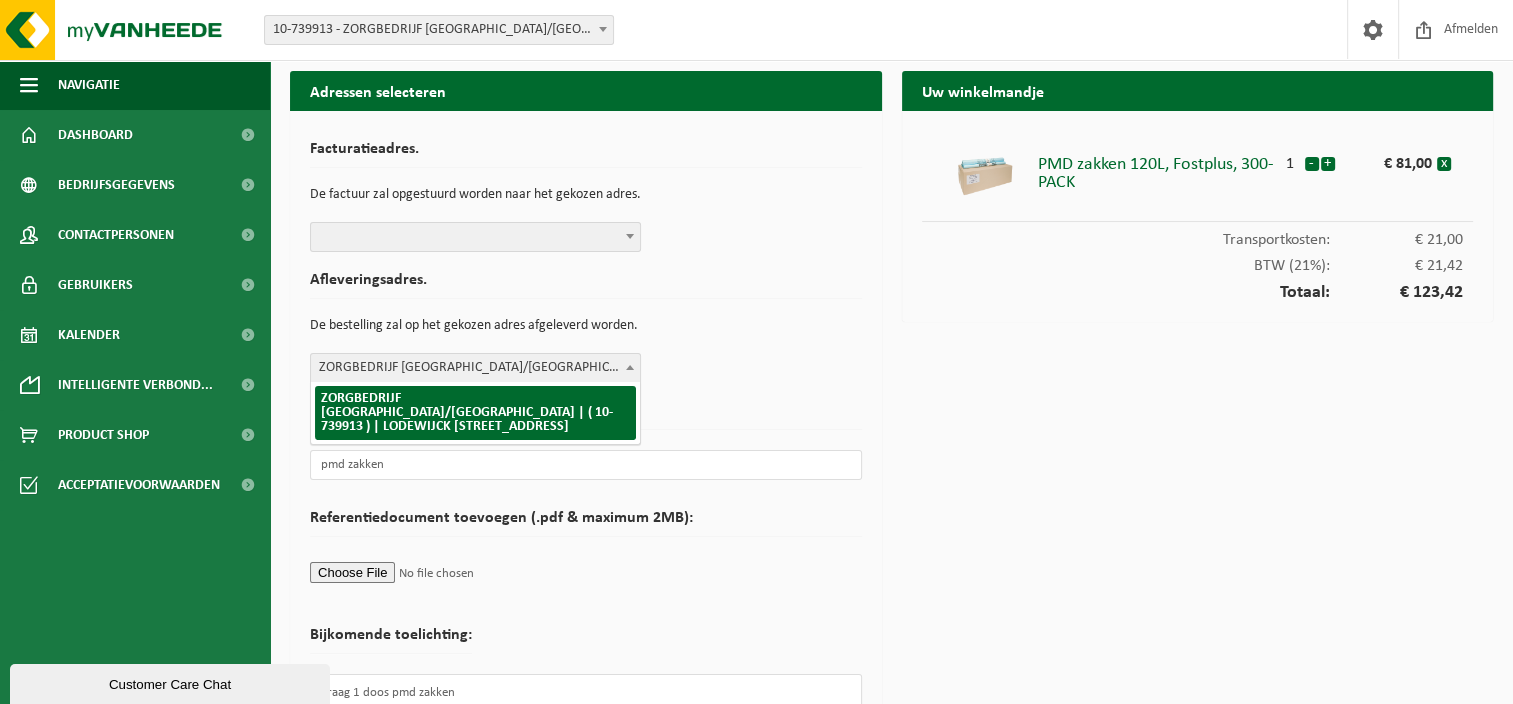 click at bounding box center (630, 367) 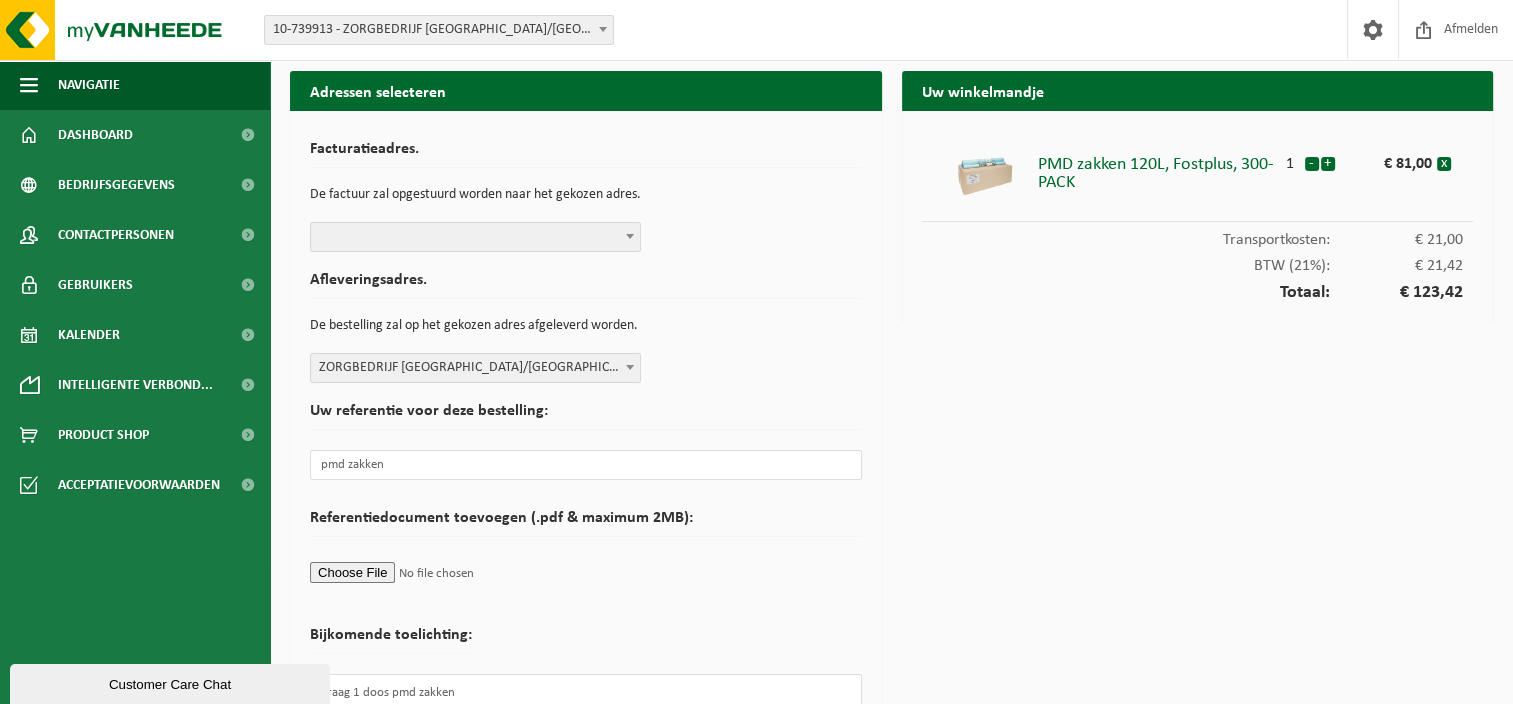 click at bounding box center [630, 367] 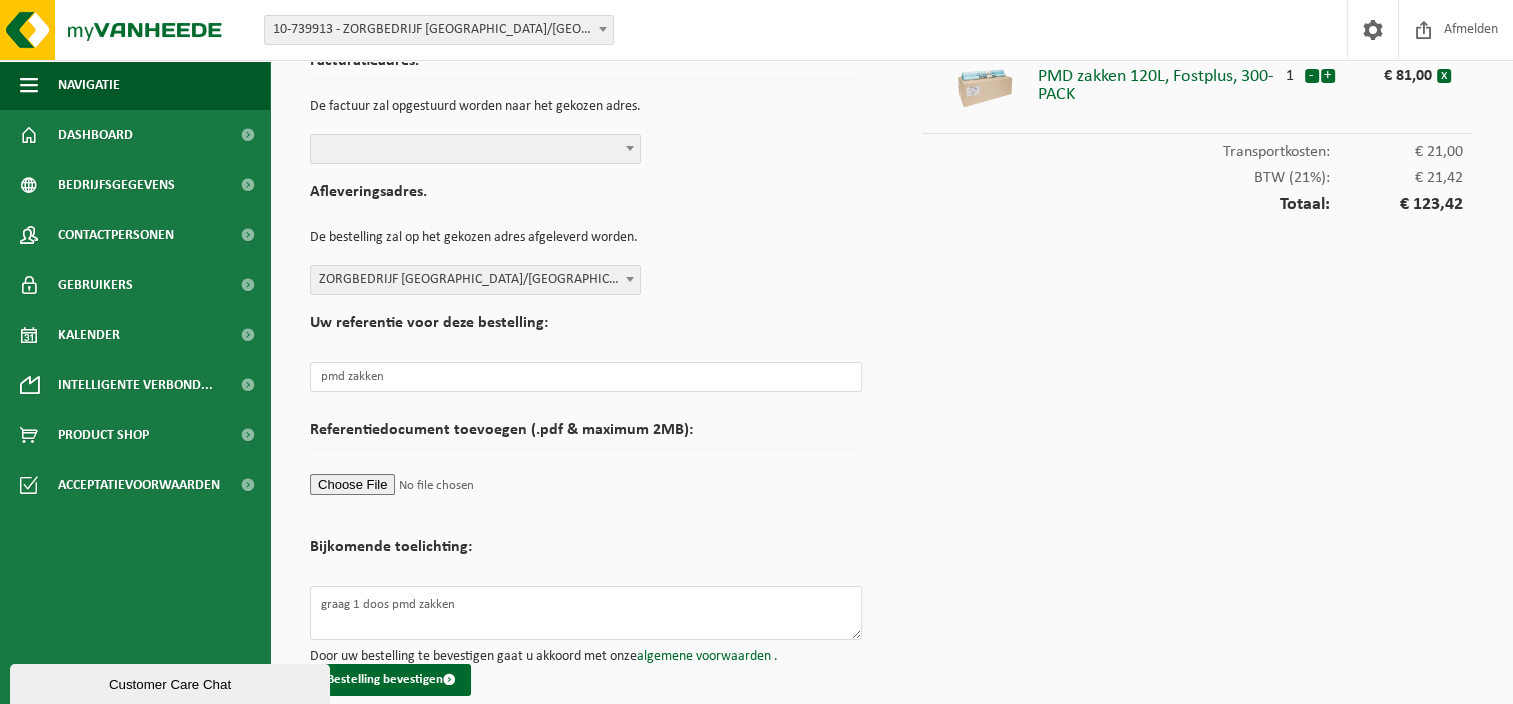 scroll, scrollTop: 106, scrollLeft: 0, axis: vertical 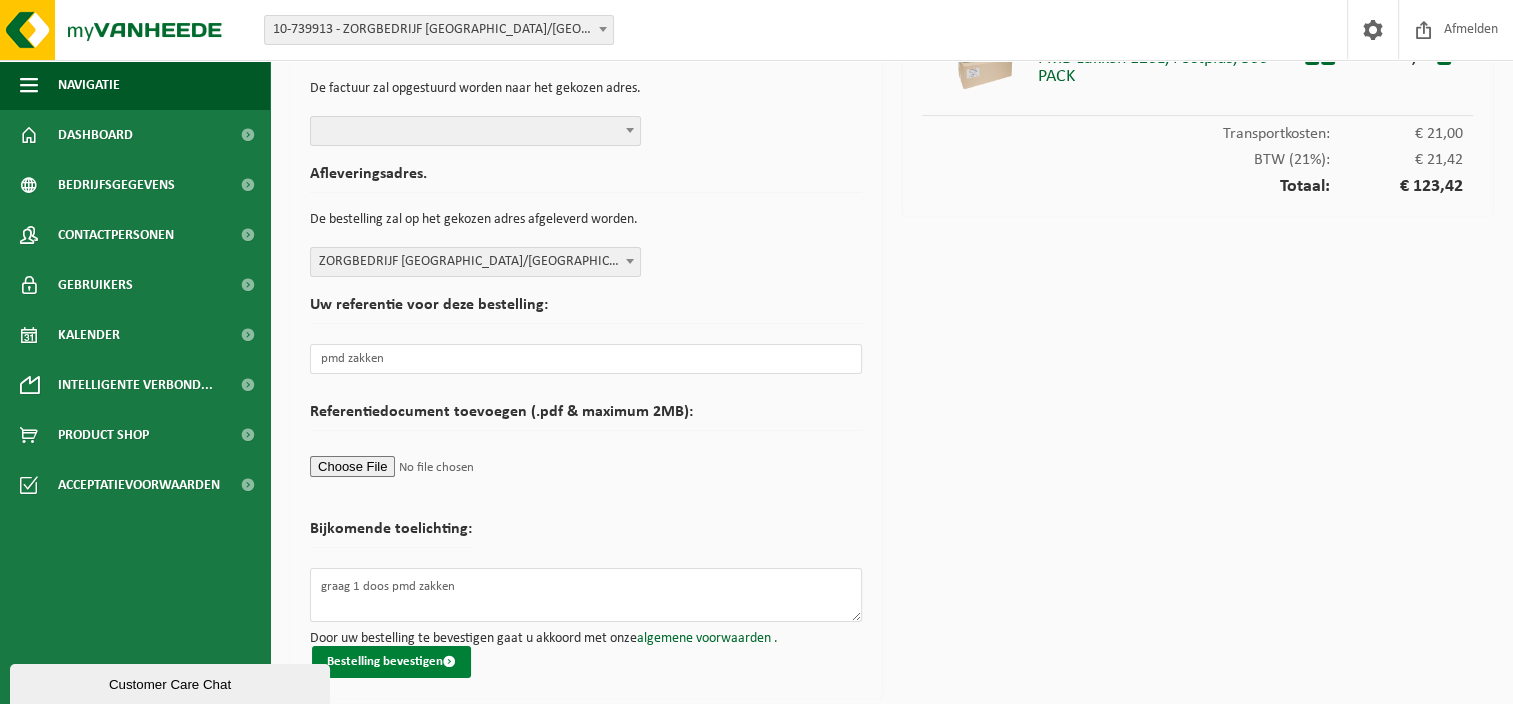 click on "Bestelling bevestigen" at bounding box center (391, 662) 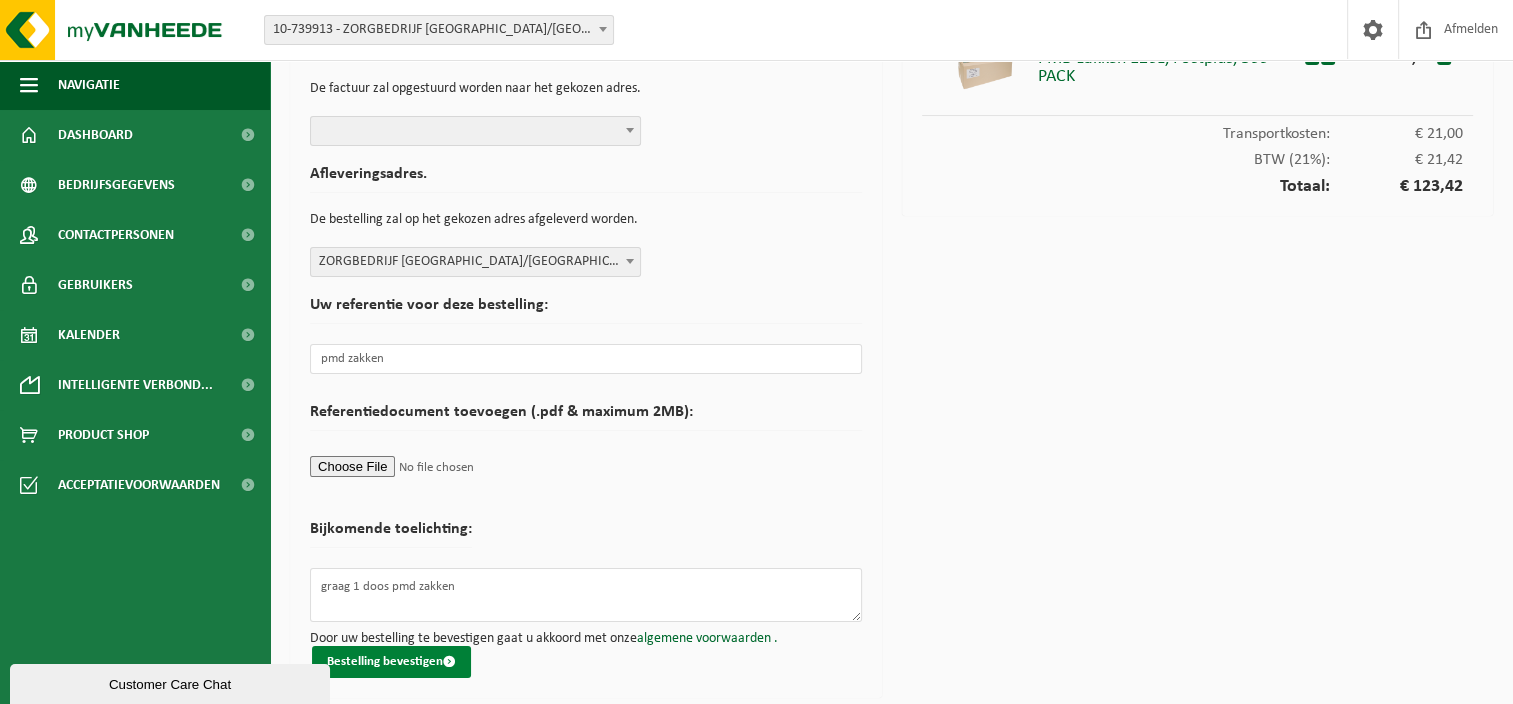 click on "Bestelling bevestigen" at bounding box center [391, 662] 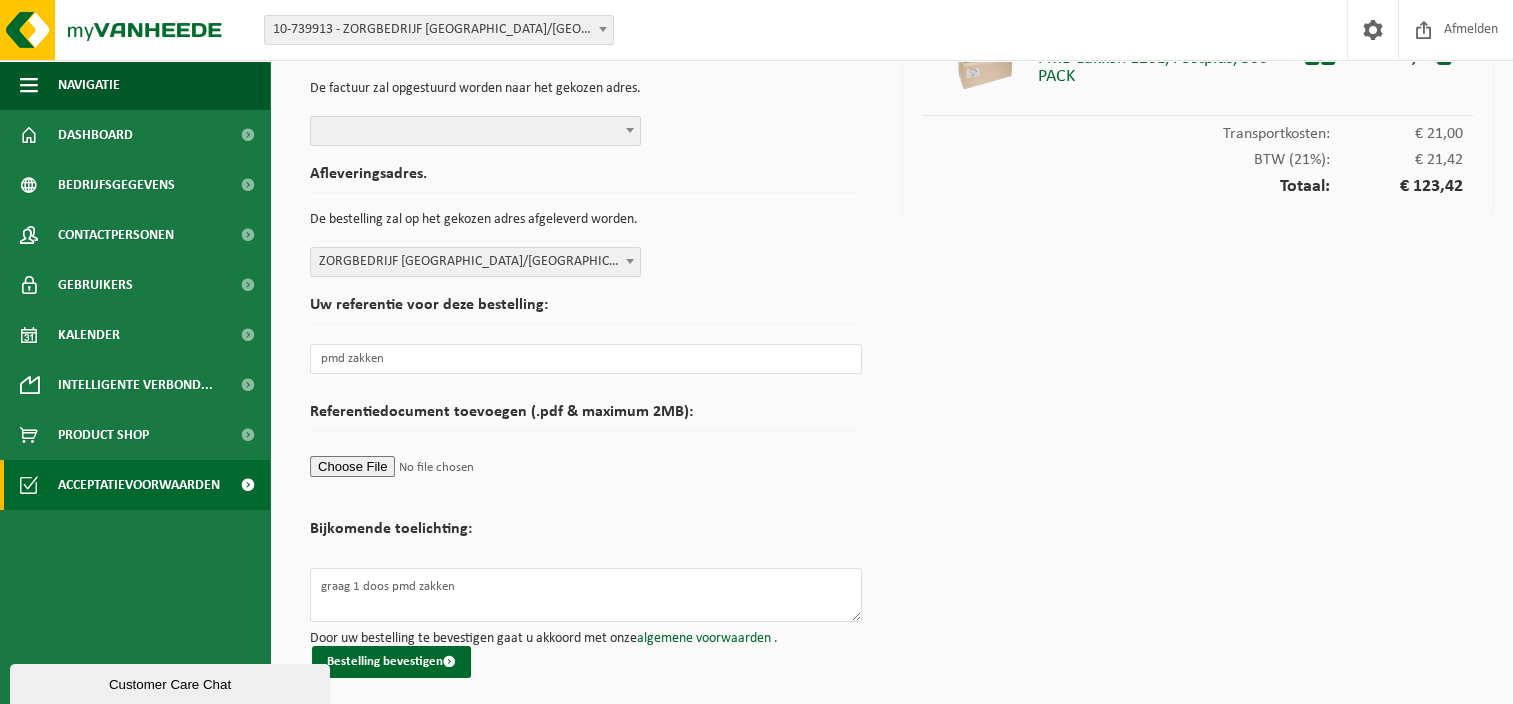 click on "Acceptatievoorwaarden" at bounding box center (139, 485) 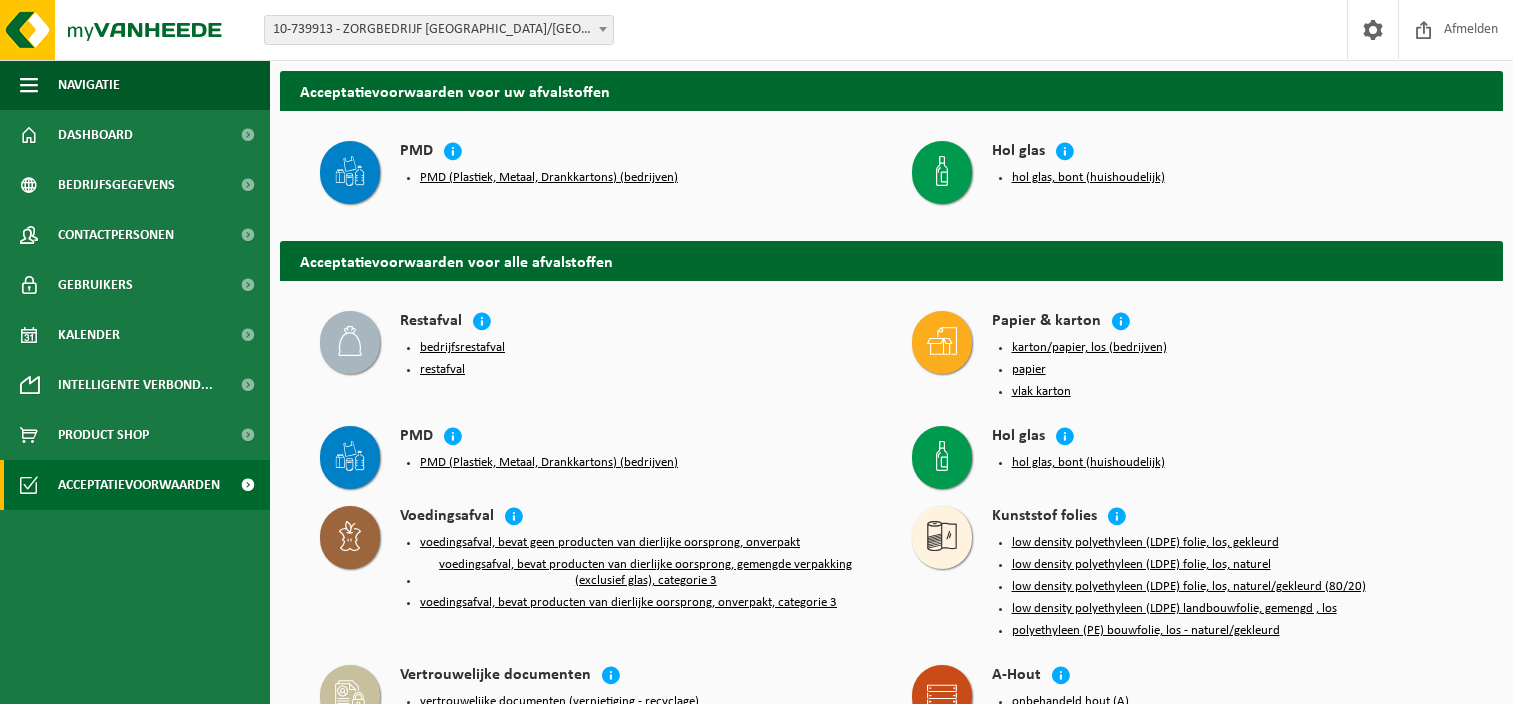 scroll, scrollTop: 0, scrollLeft: 0, axis: both 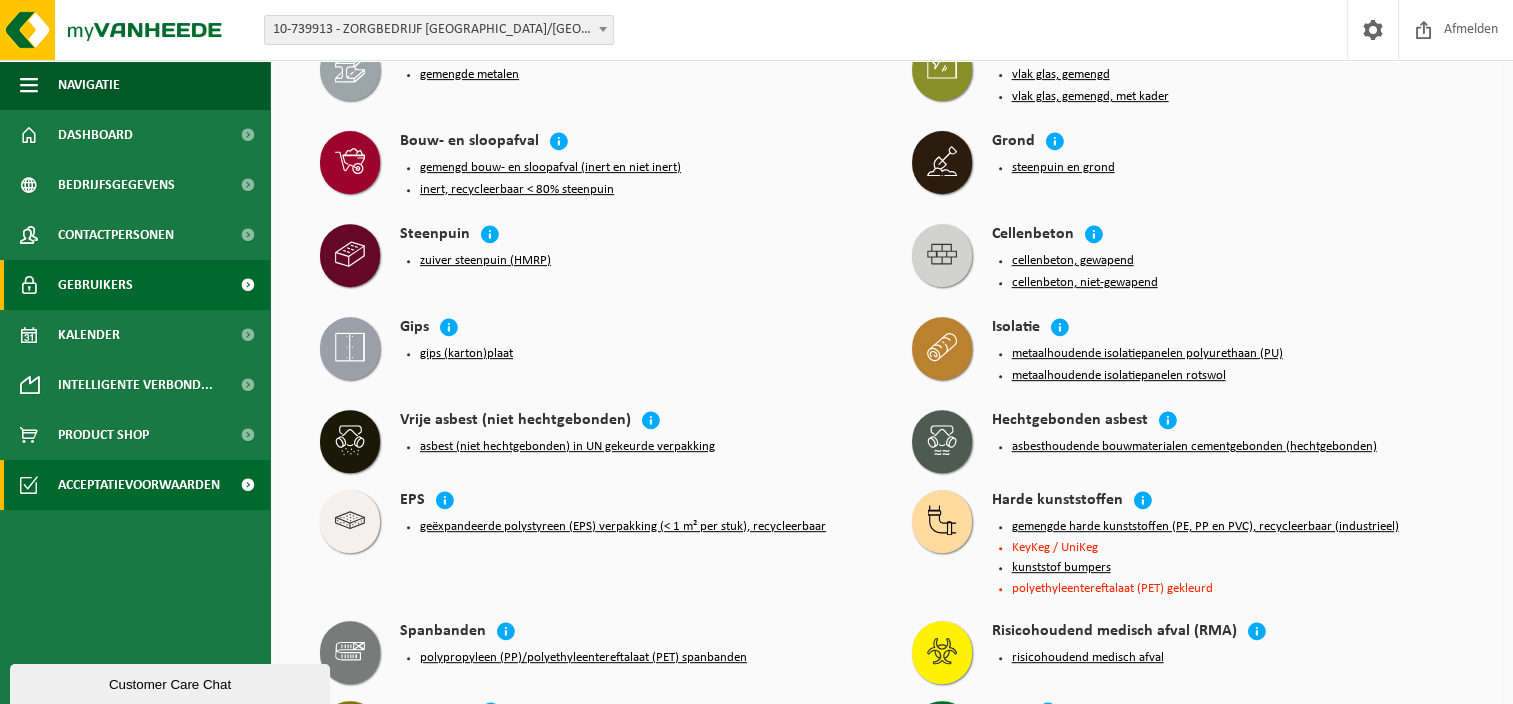 click on "Gebruikers" at bounding box center (135, 285) 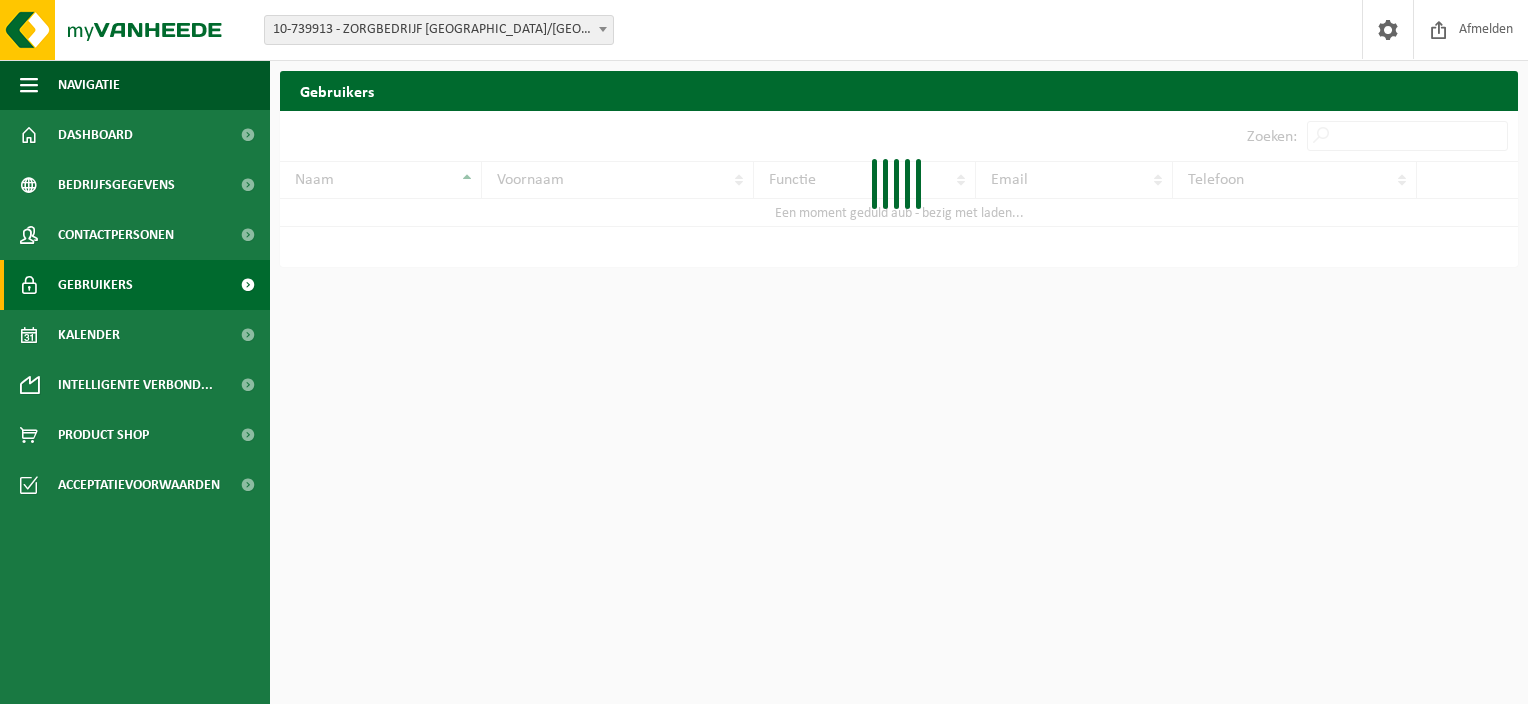 scroll, scrollTop: 0, scrollLeft: 0, axis: both 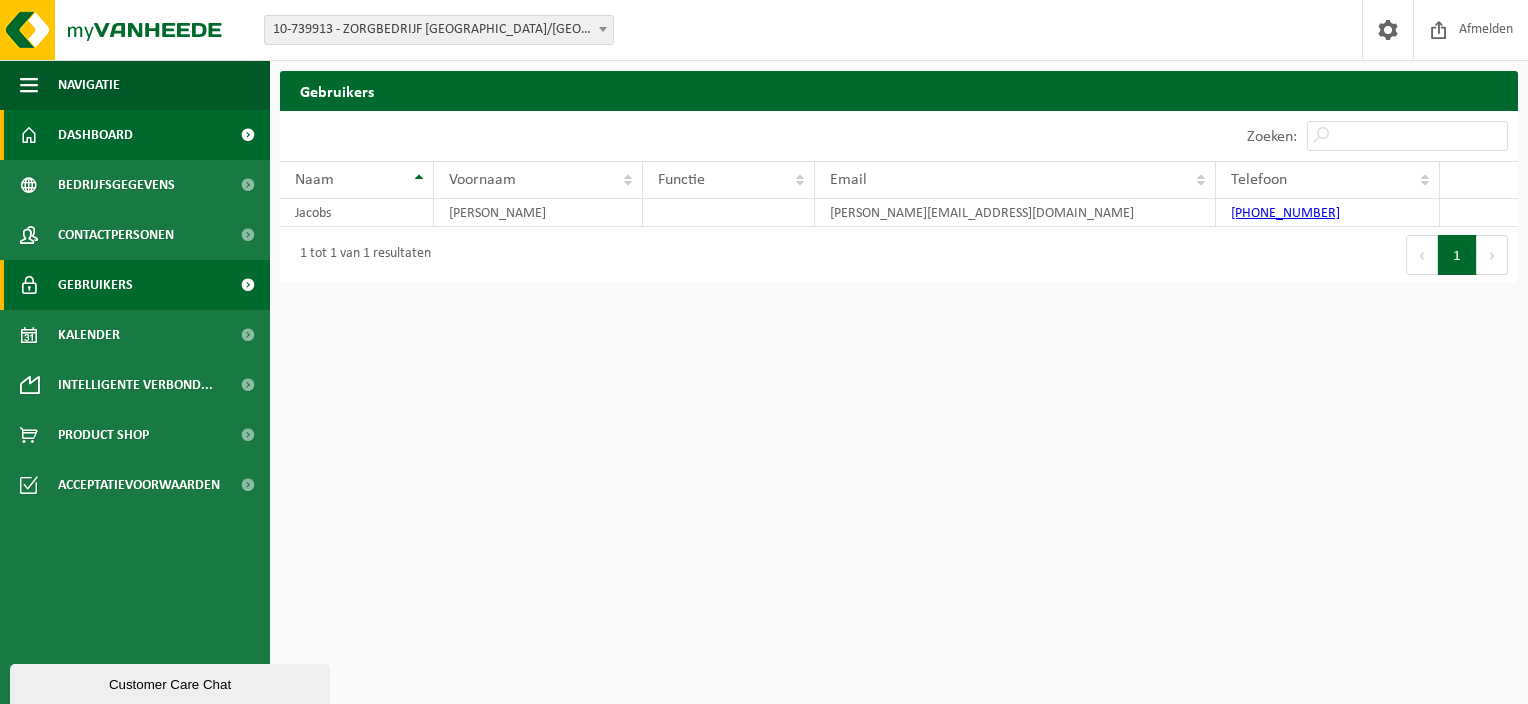 click on "Dashboard" at bounding box center [95, 135] 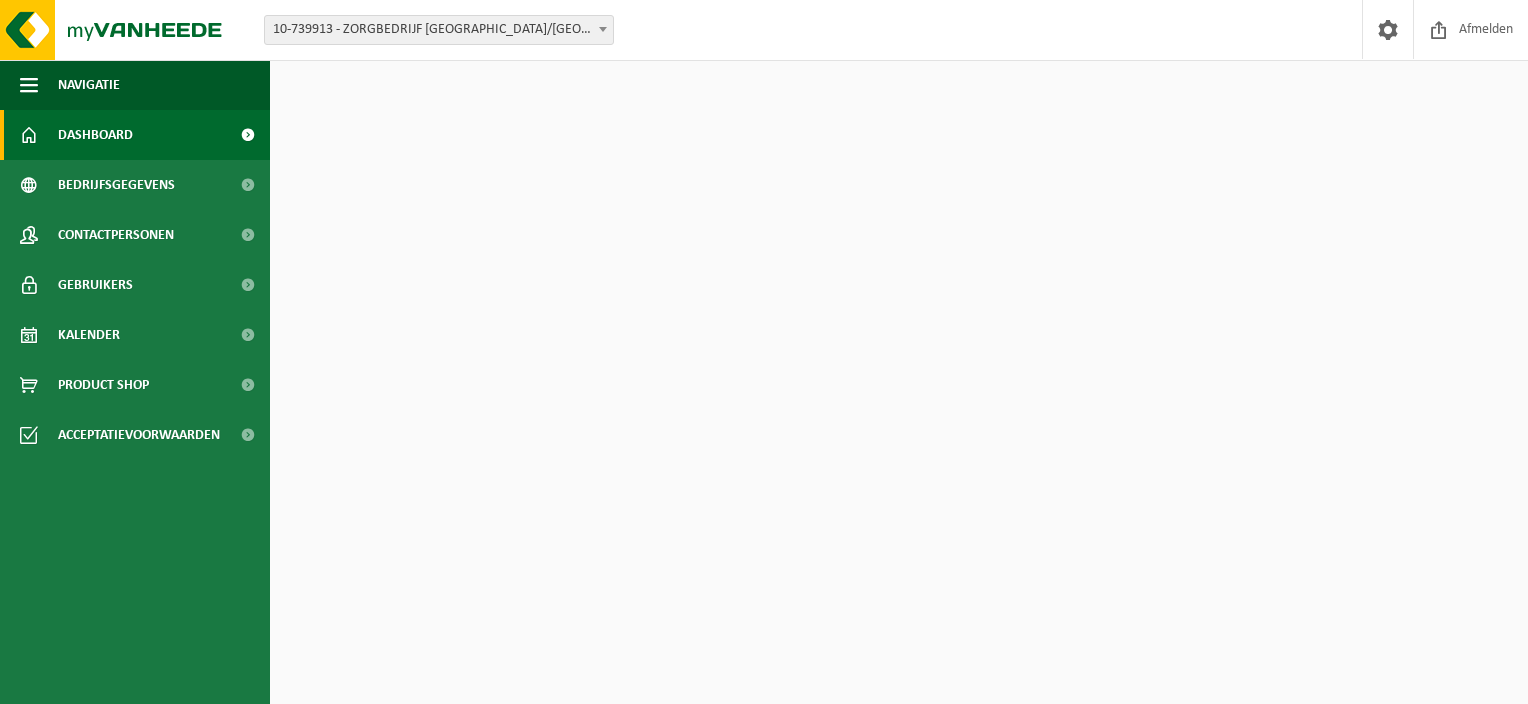 scroll, scrollTop: 0, scrollLeft: 0, axis: both 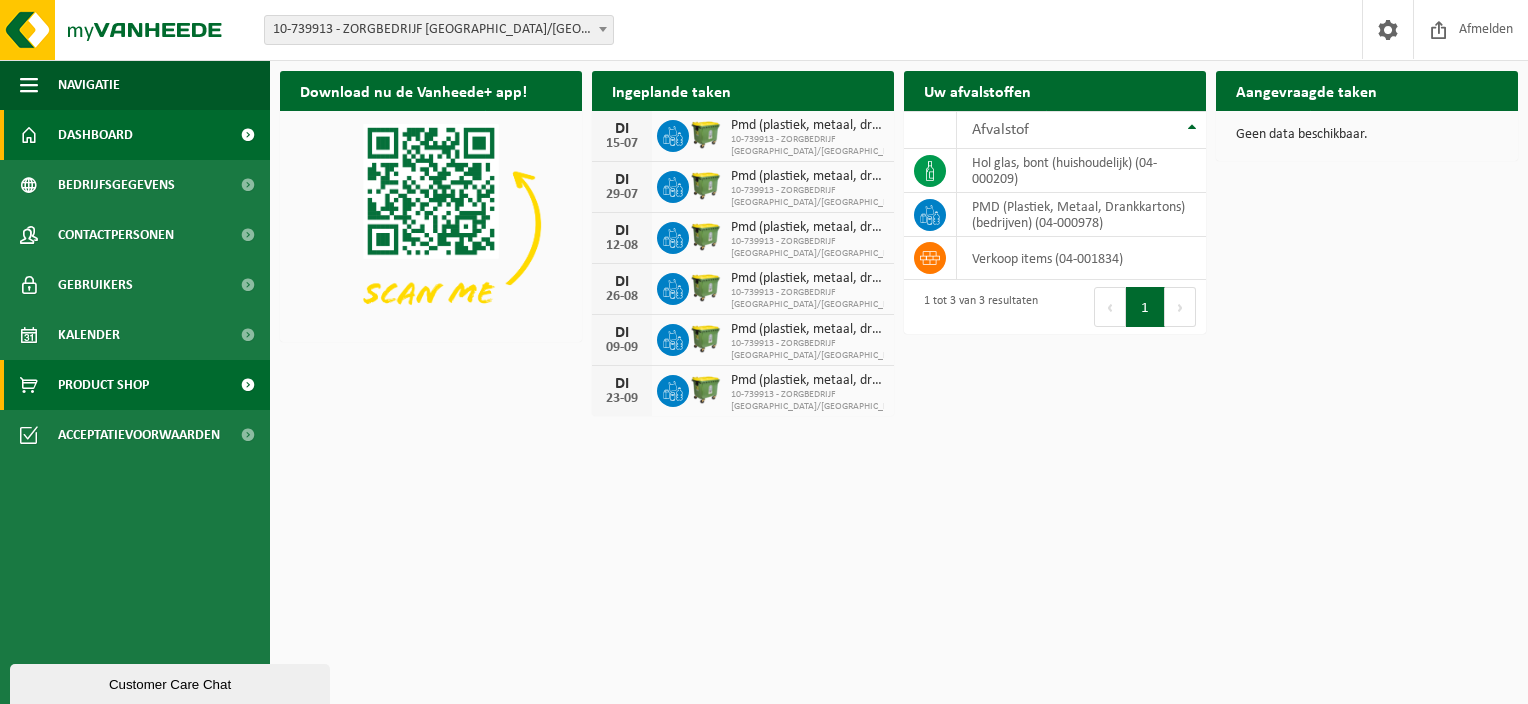 click on "Product Shop" at bounding box center [103, 385] 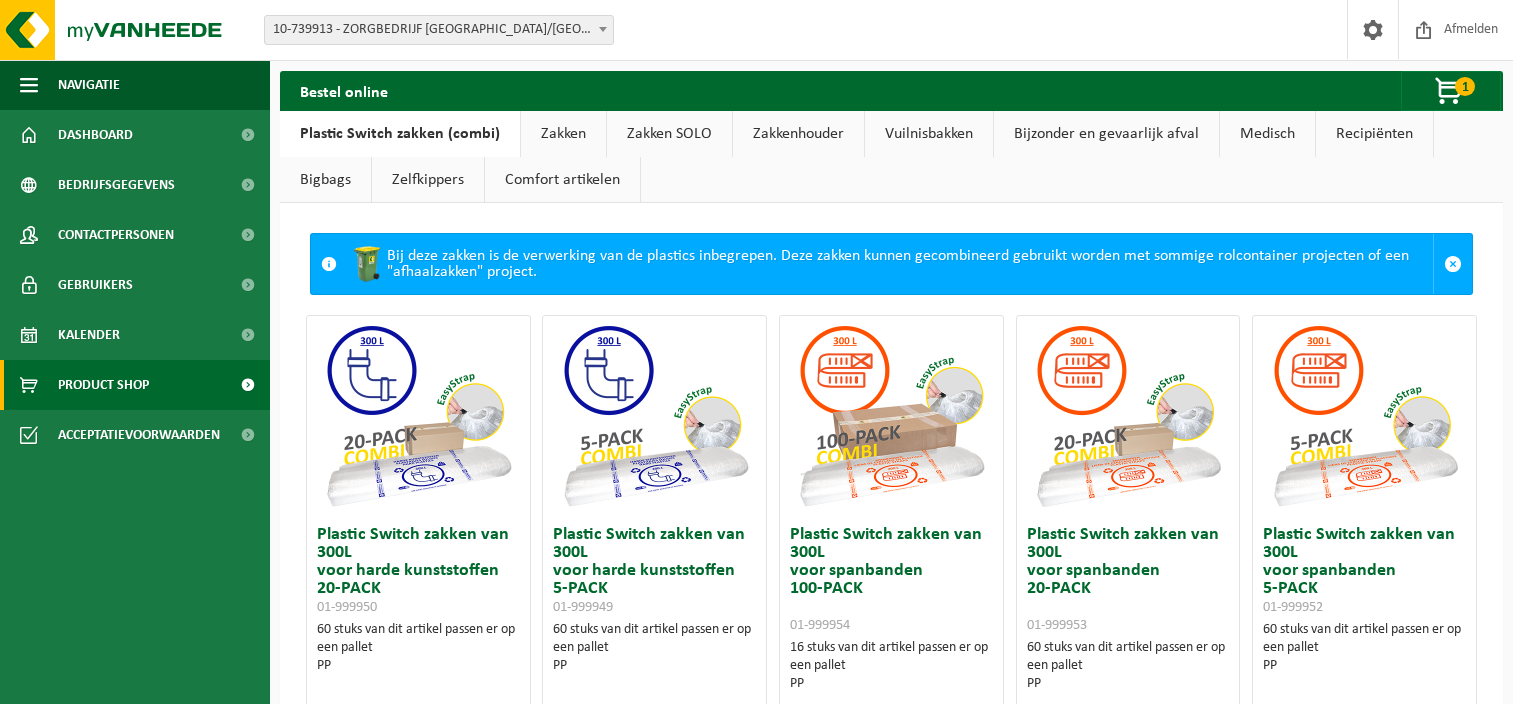 scroll, scrollTop: 0, scrollLeft: 0, axis: both 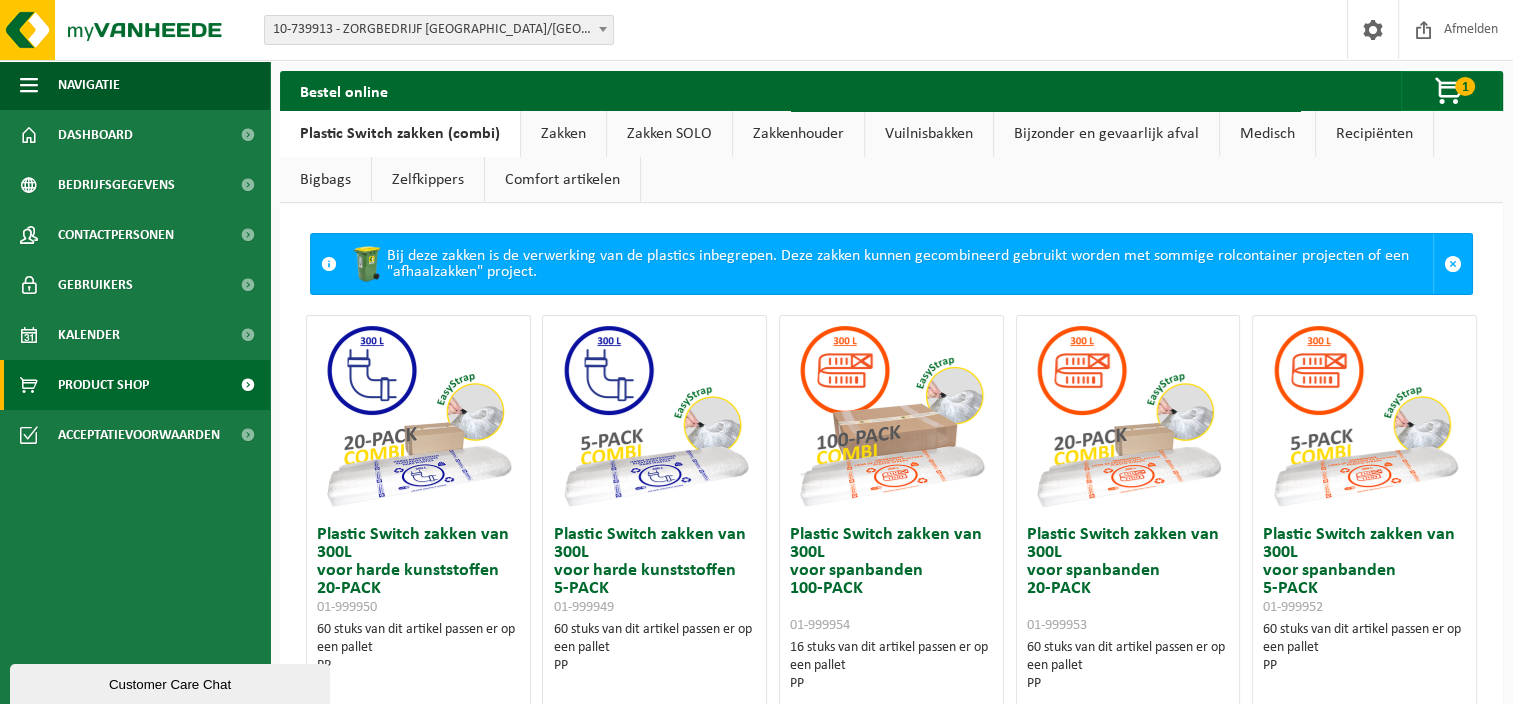 click on "Zakken" at bounding box center (563, 134) 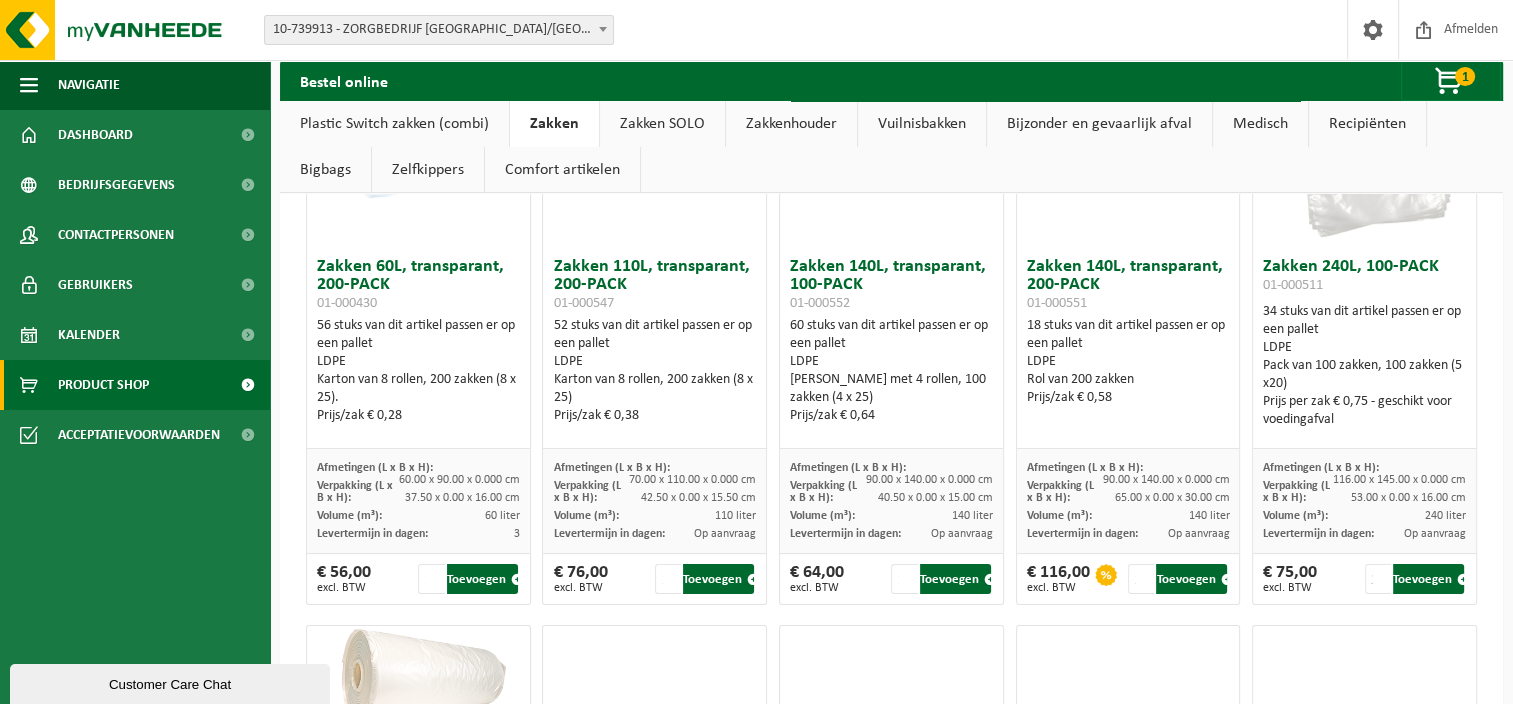 scroll, scrollTop: 300, scrollLeft: 0, axis: vertical 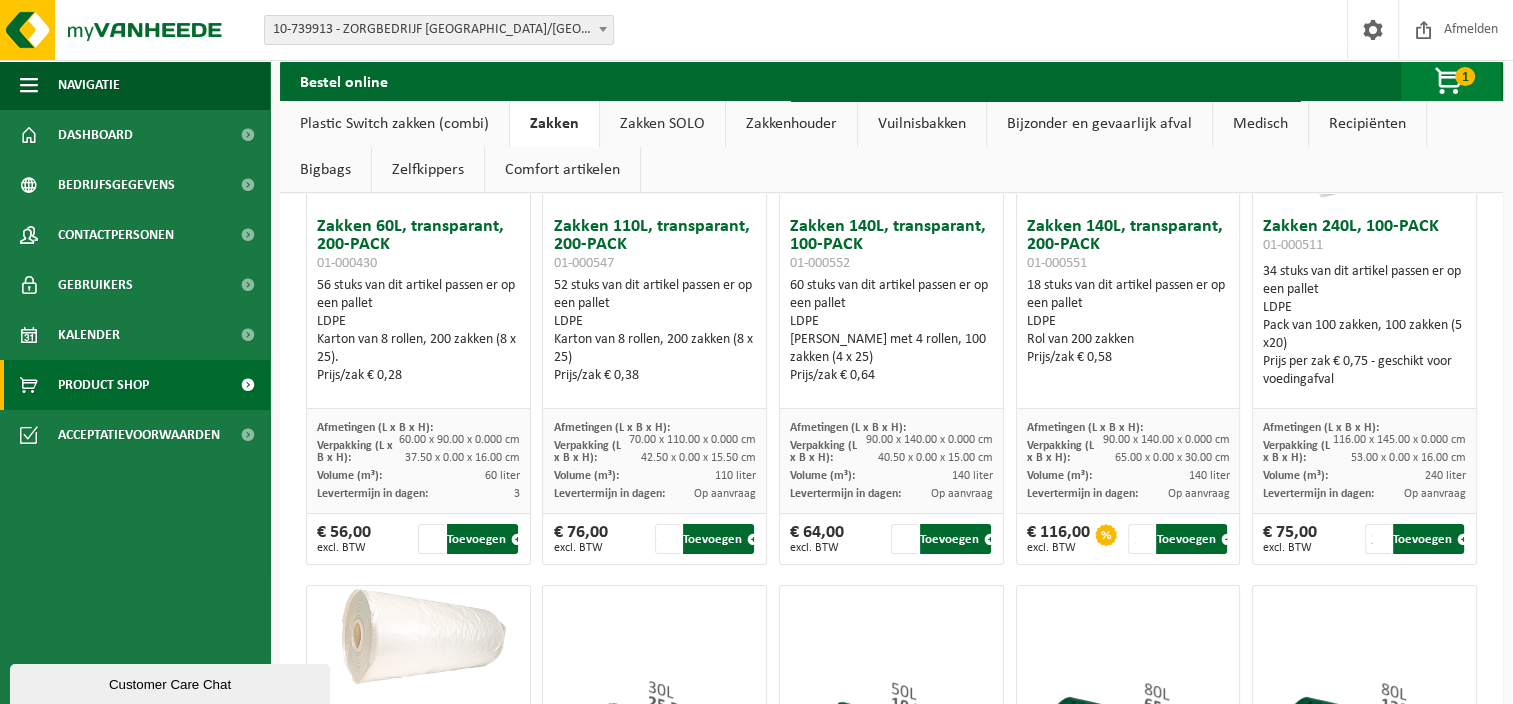 click at bounding box center (1450, 82) 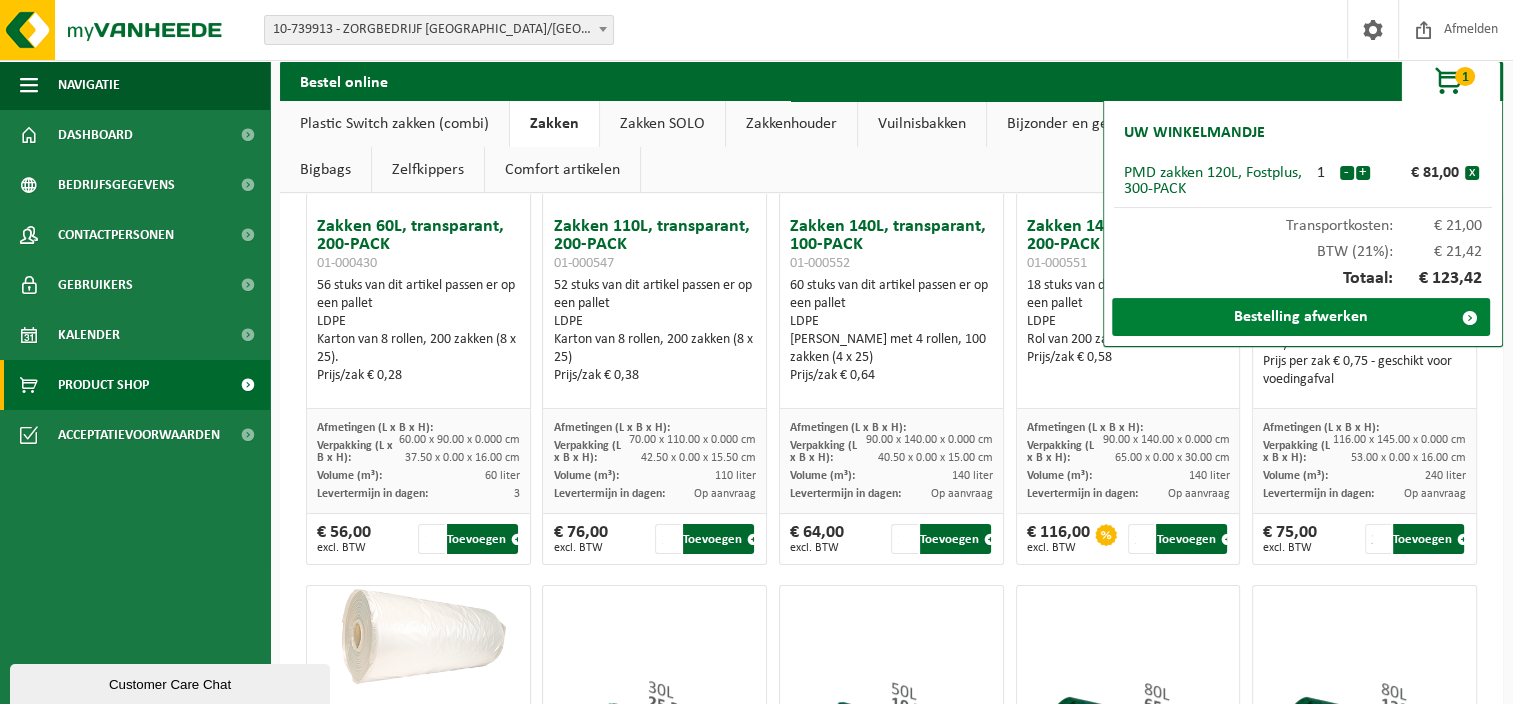 click on "Bestelling afwerken" at bounding box center [1301, 317] 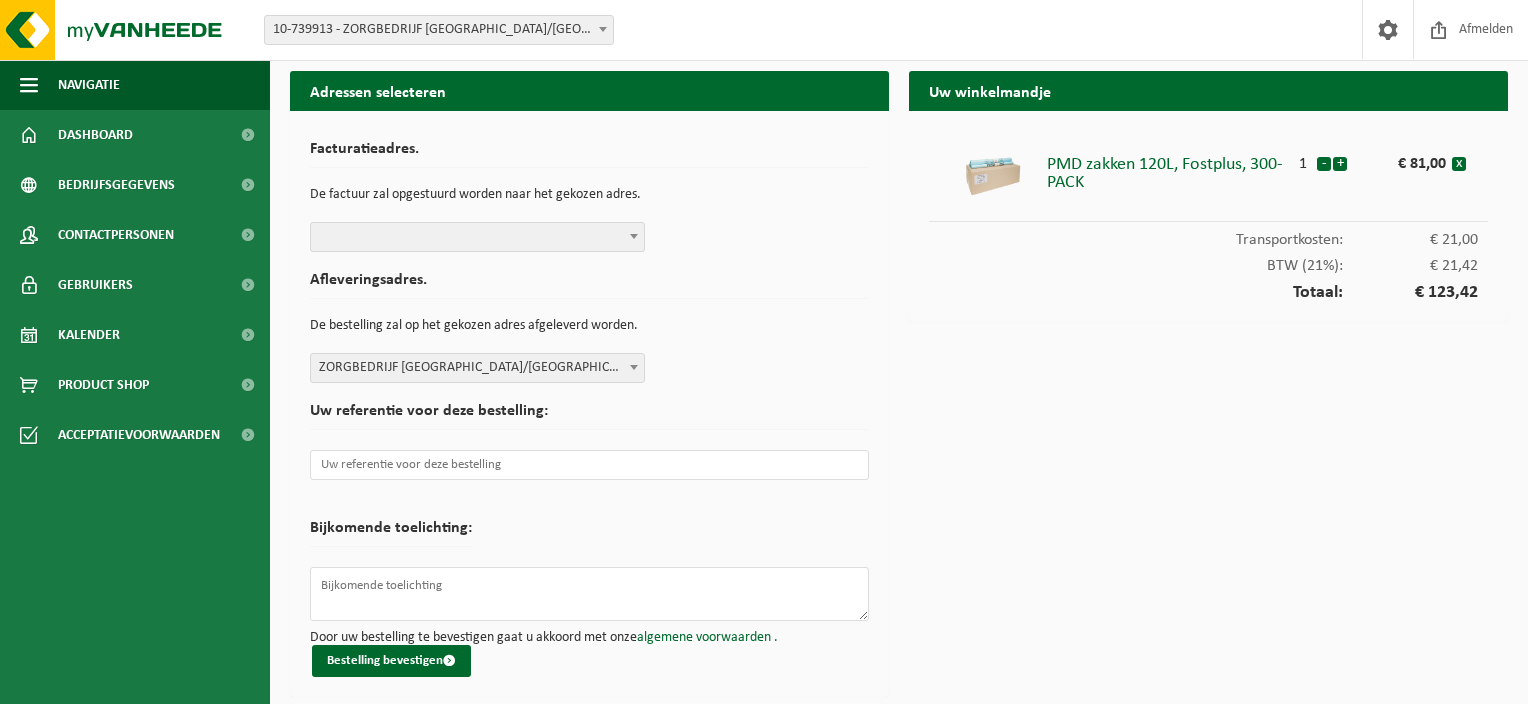 scroll, scrollTop: 0, scrollLeft: 0, axis: both 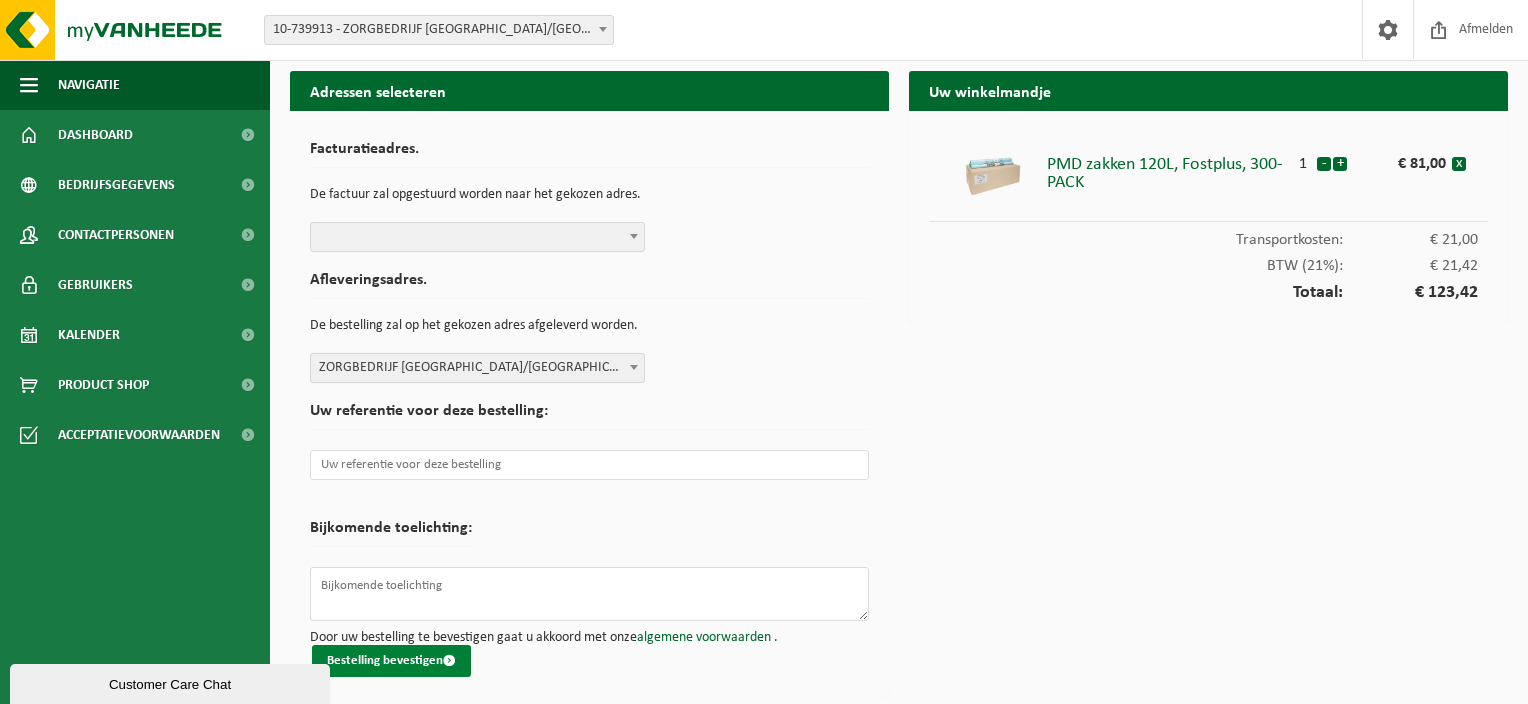 click on "Bestelling bevestigen" at bounding box center [391, 661] 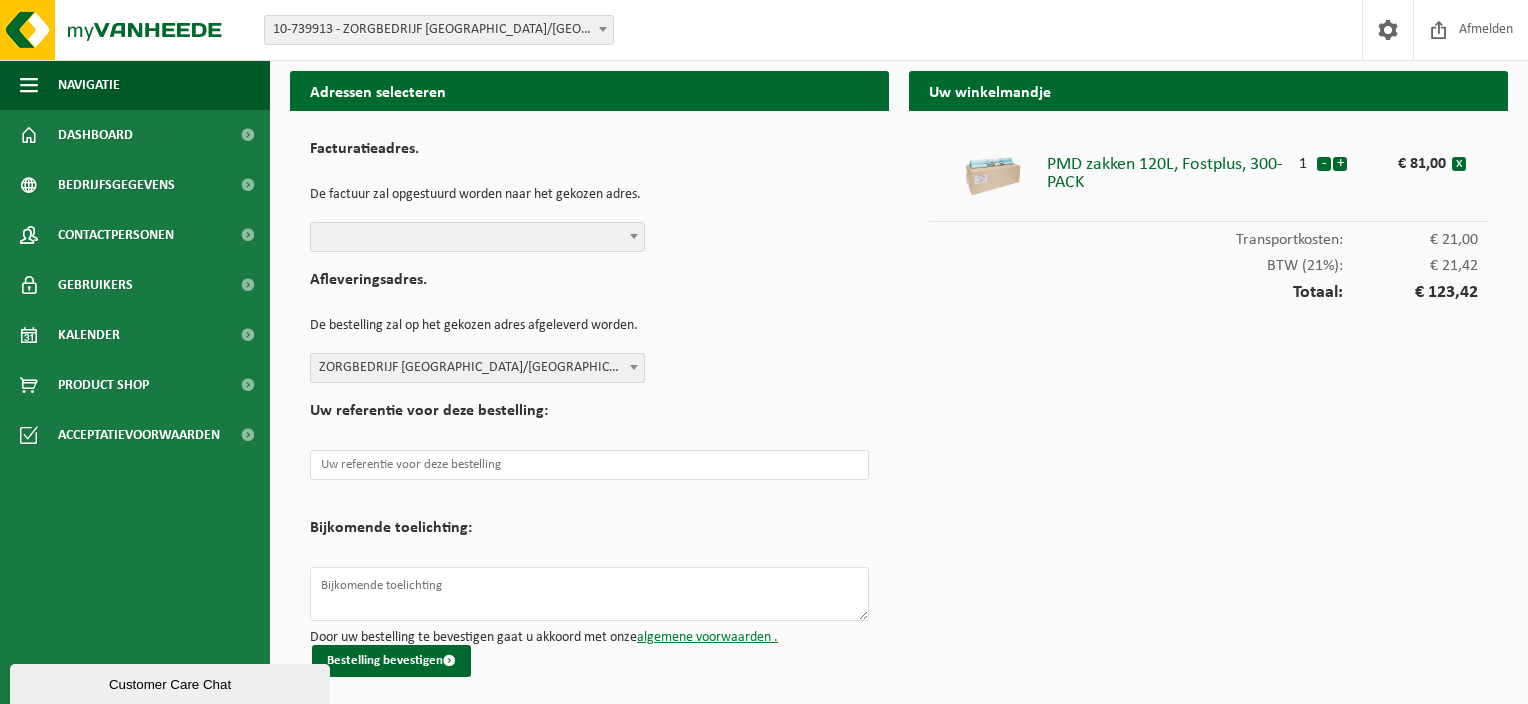 click on "algemene voorwaarden ." at bounding box center [707, 637] 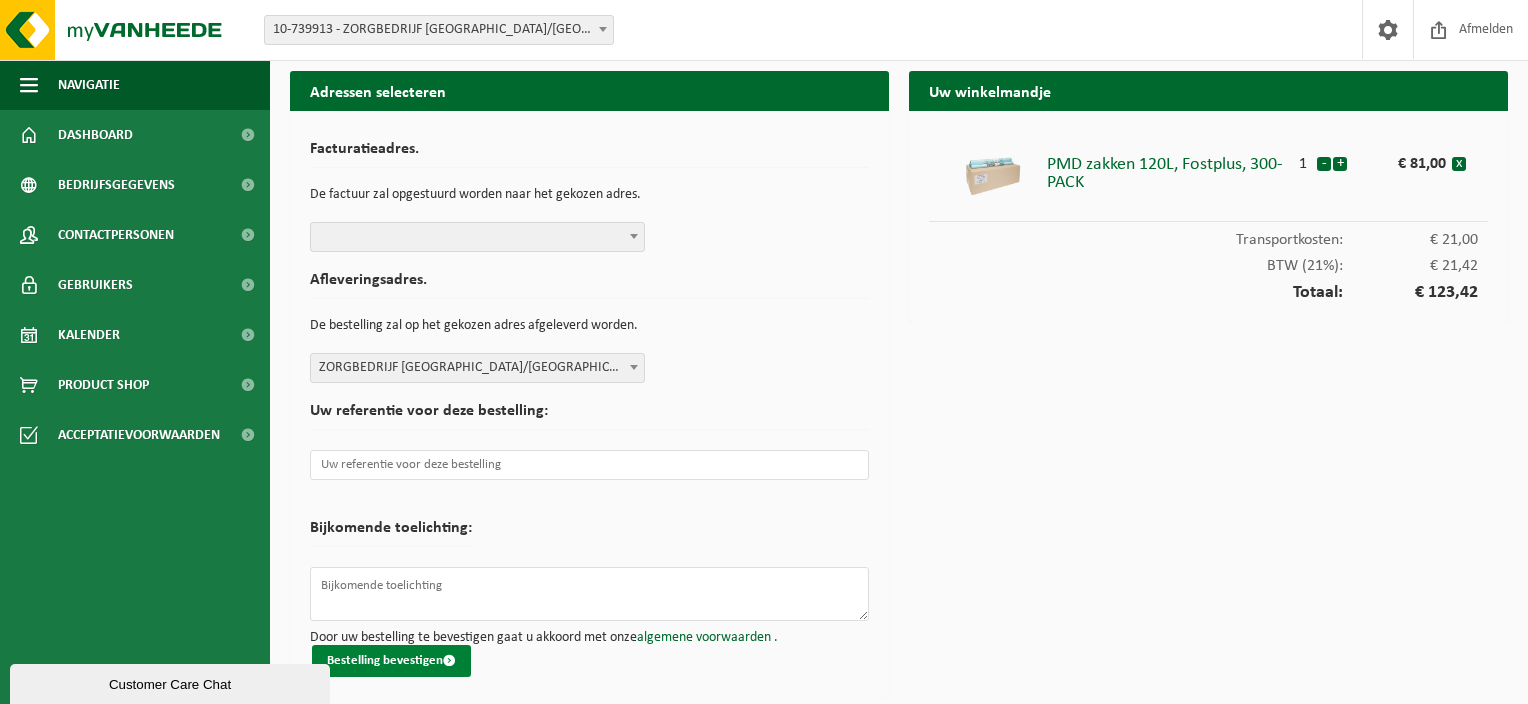 click on "Bestelling bevestigen" at bounding box center (391, 661) 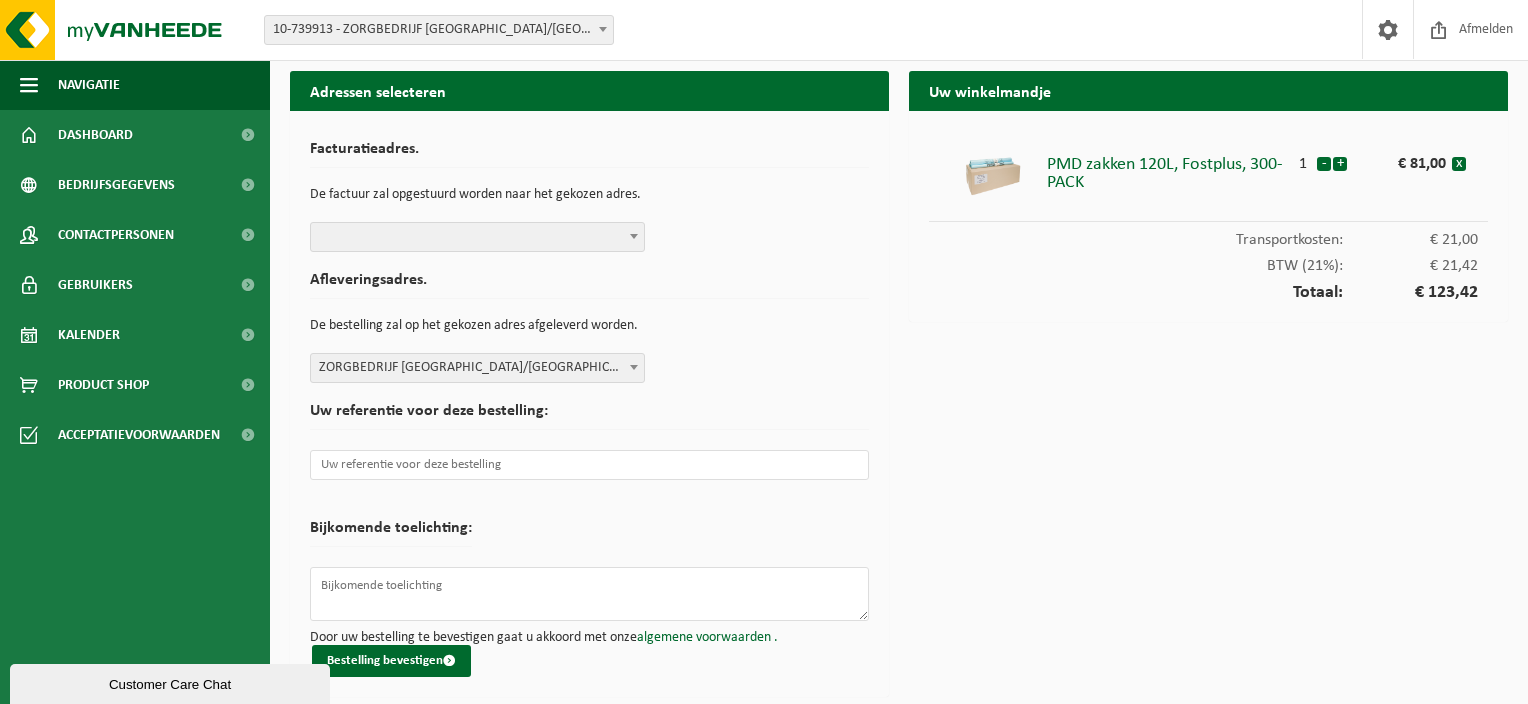 click on "Customer Care Chat" at bounding box center (170, 684) 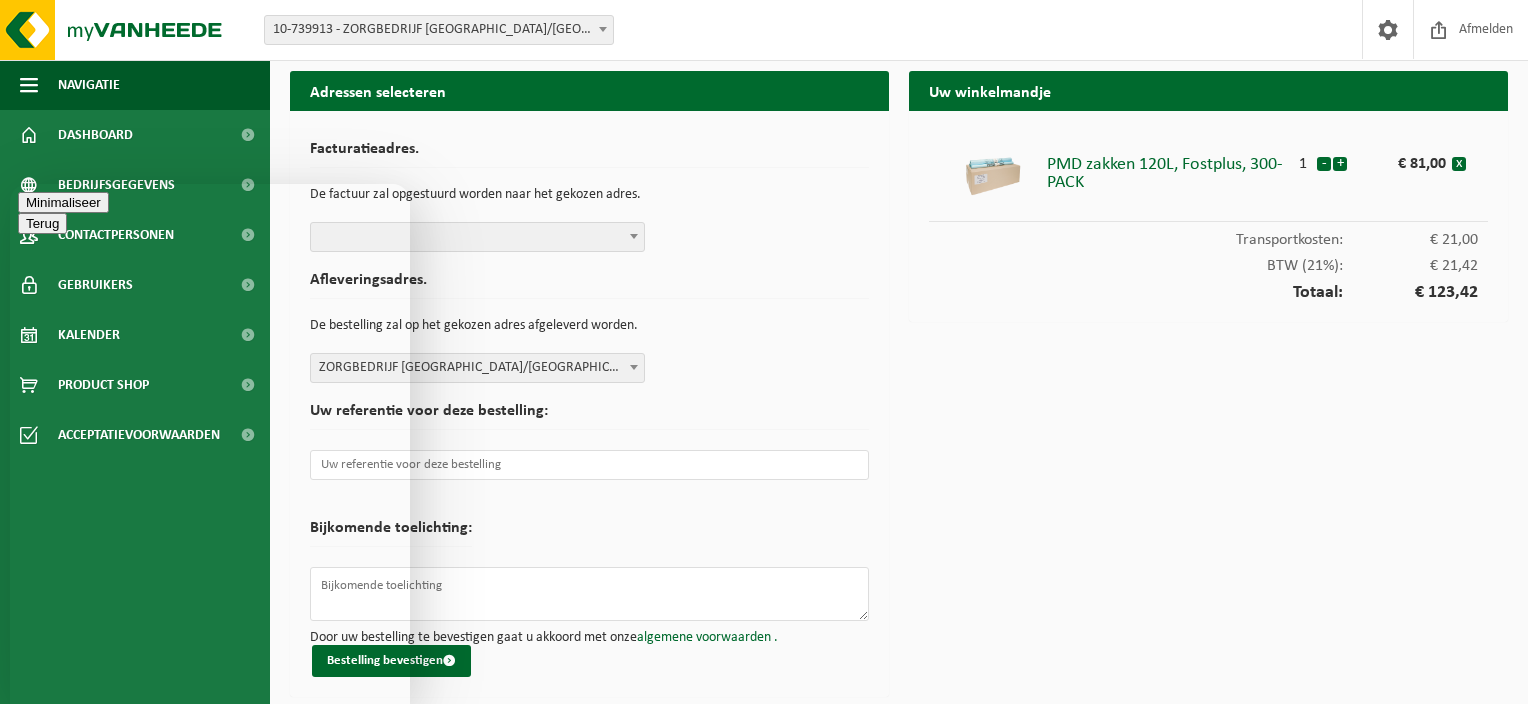 click on "Minimaliseer" at bounding box center (63, 202) 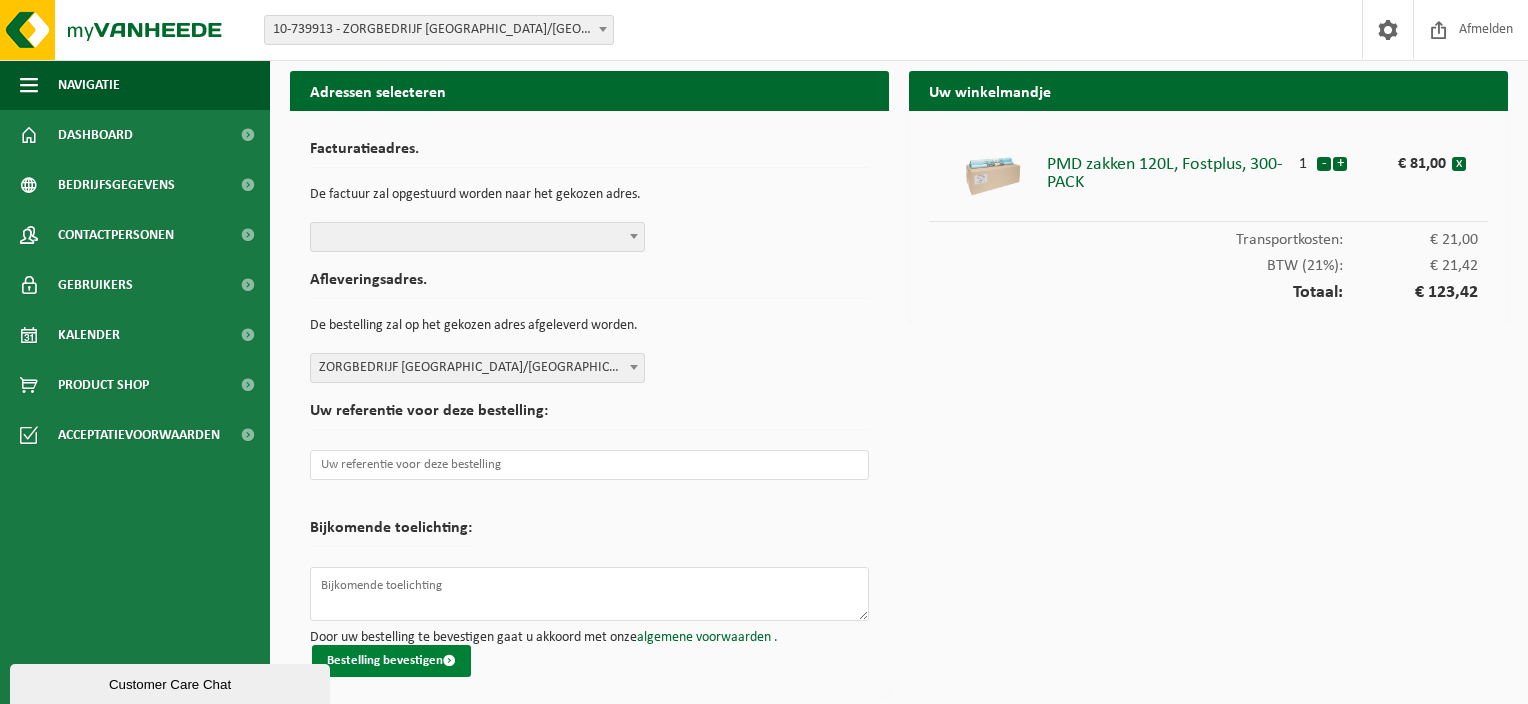 click on "Bestelling bevestigen" at bounding box center (391, 661) 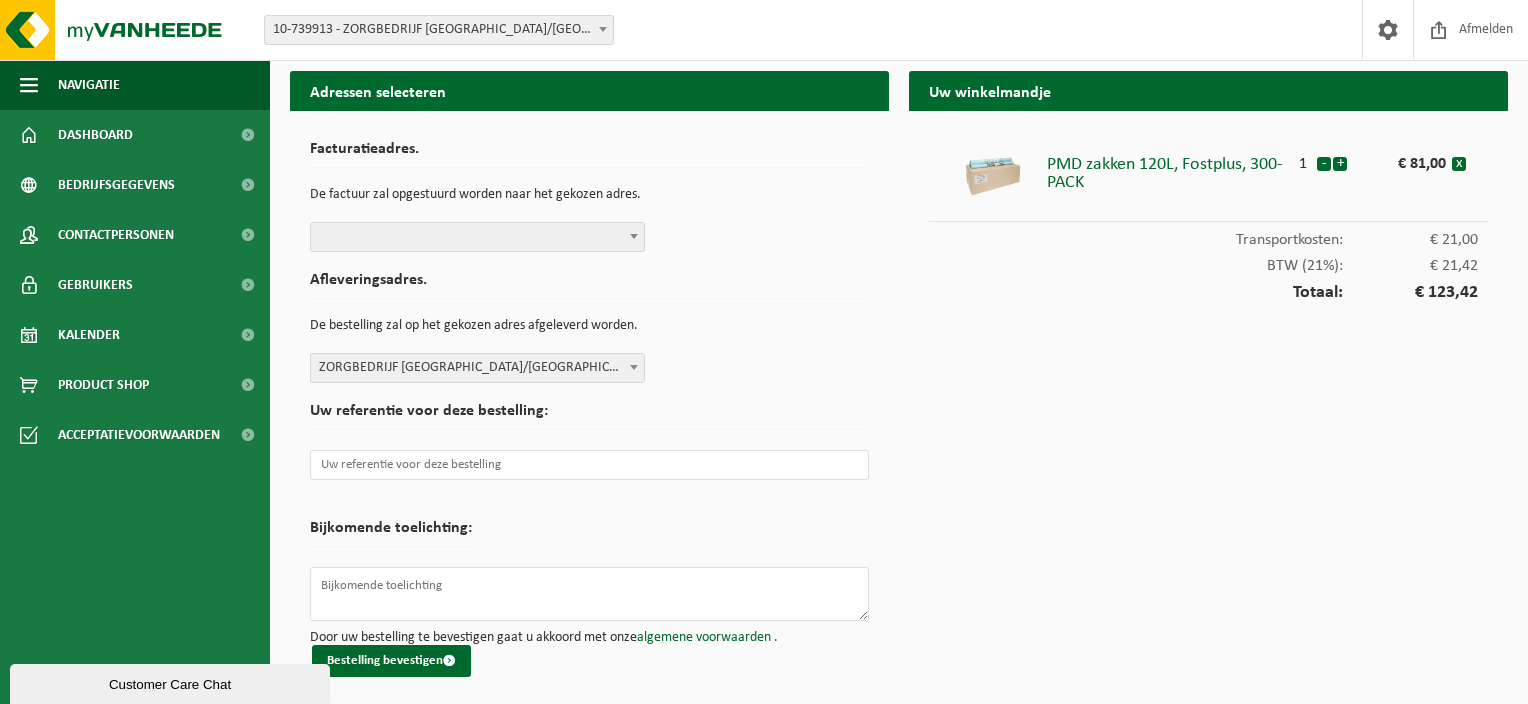 type 